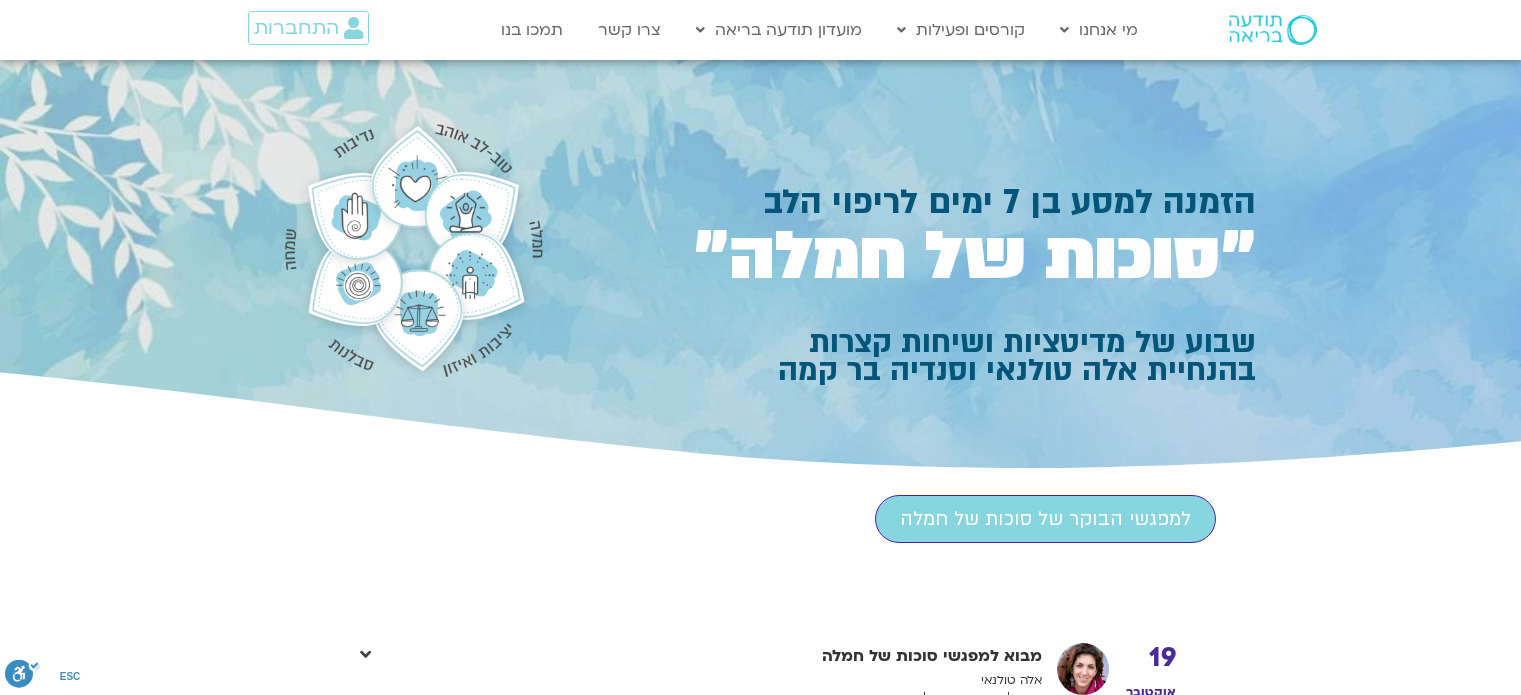 scroll, scrollTop: 0, scrollLeft: 0, axis: both 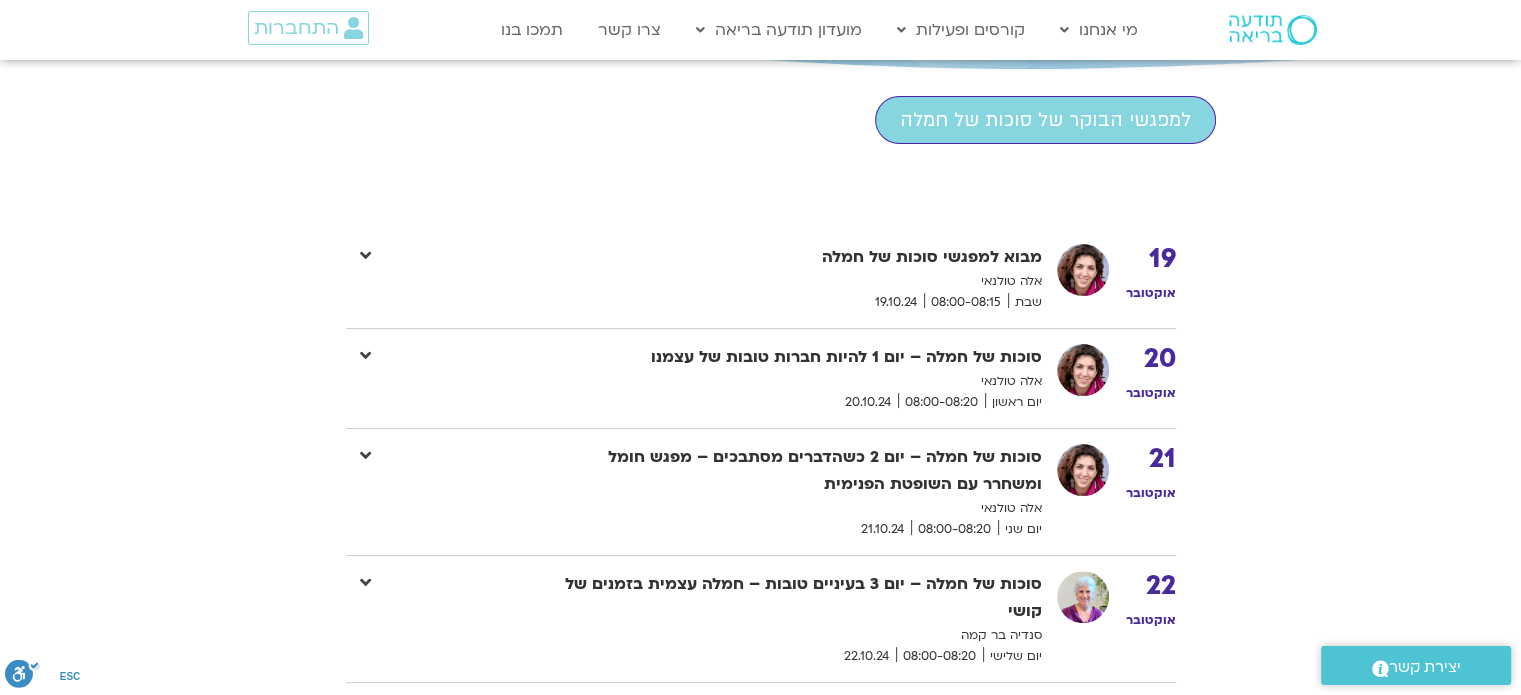 click at bounding box center [365, 455] 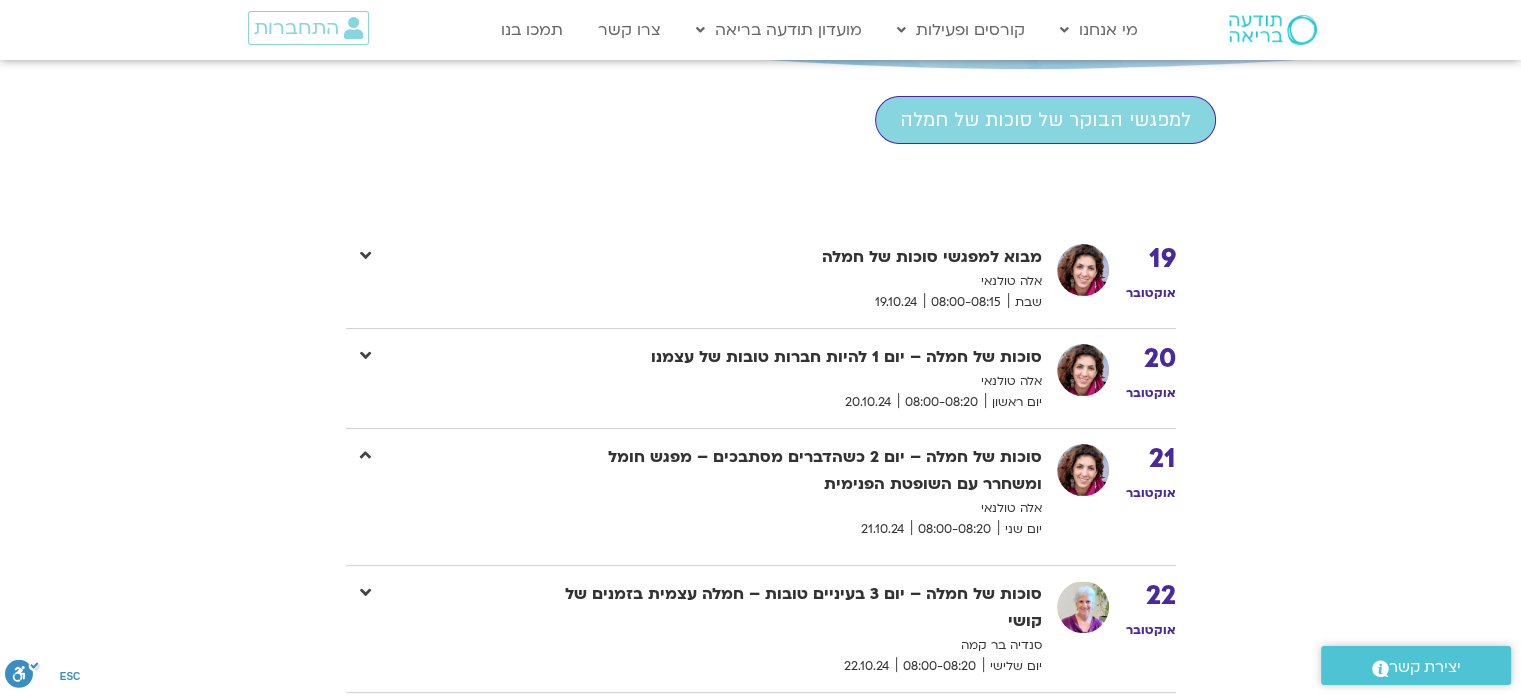 click at bounding box center [365, 355] 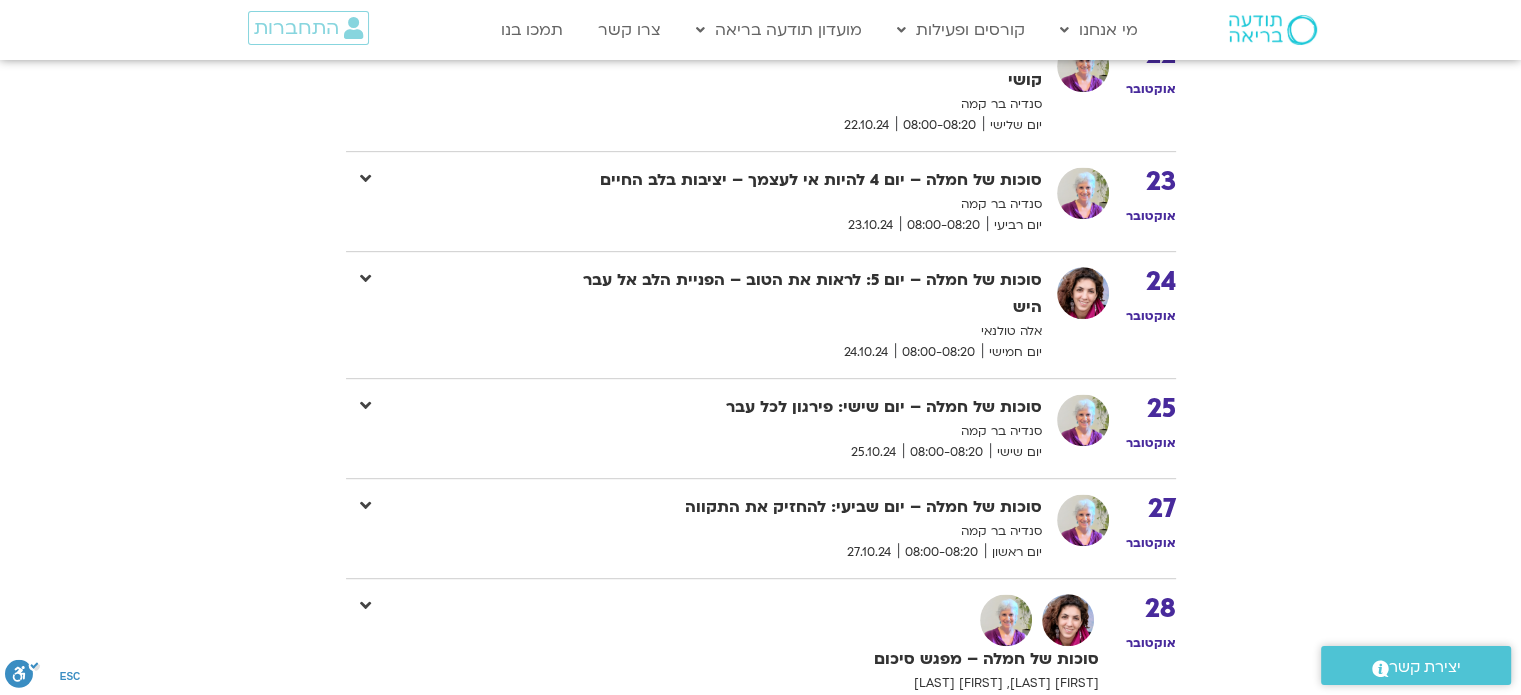 scroll, scrollTop: 953, scrollLeft: 0, axis: vertical 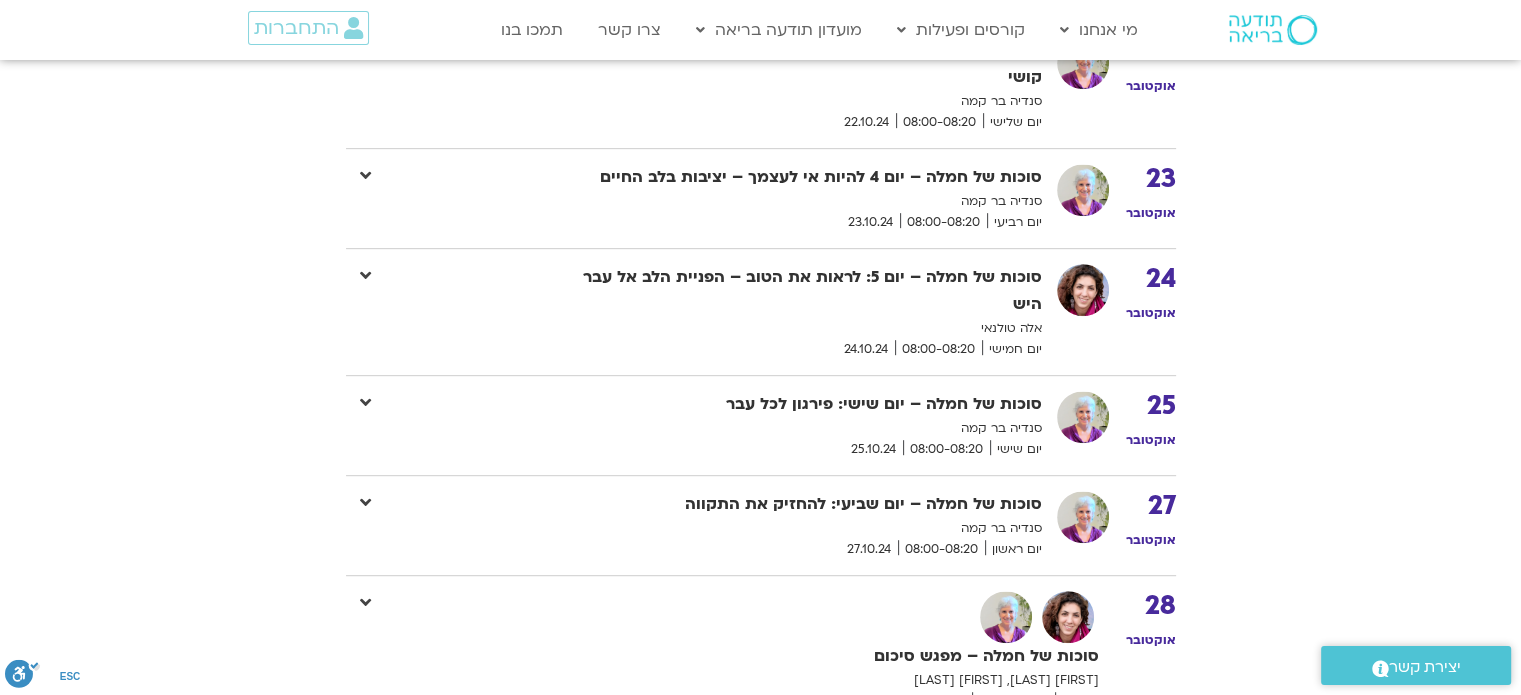 click at bounding box center (365, 502) 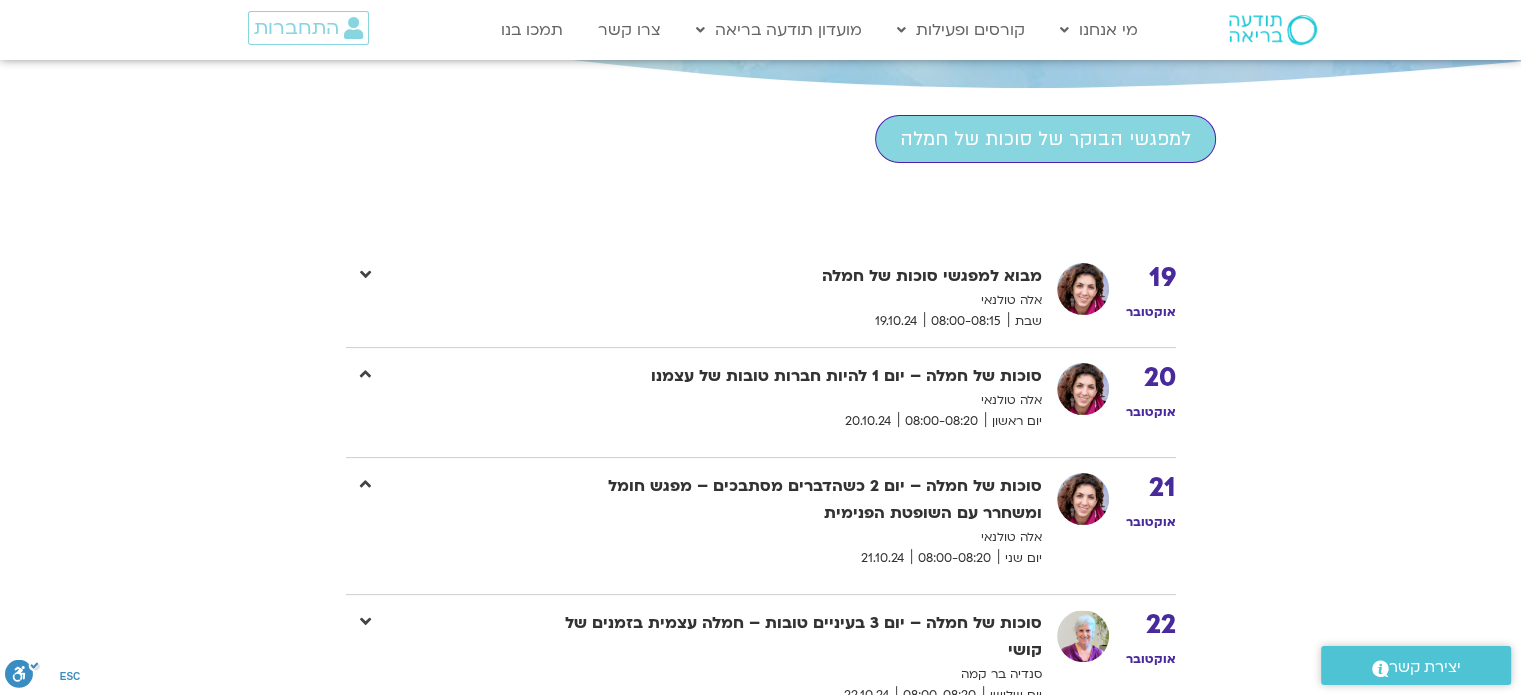 scroll, scrollTop: 353, scrollLeft: 0, axis: vertical 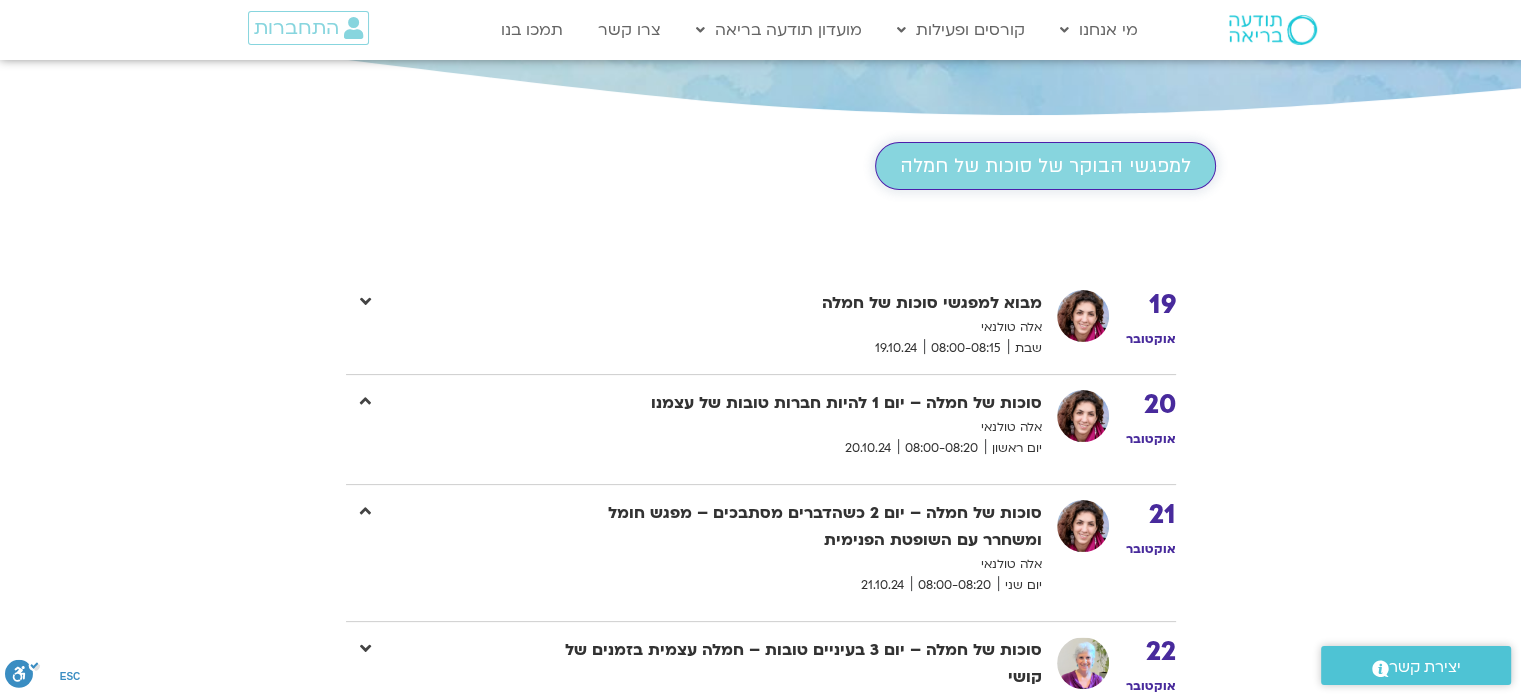 click on "למפגשי הבוקר של סוכות של חמלה" at bounding box center [1045, 166] 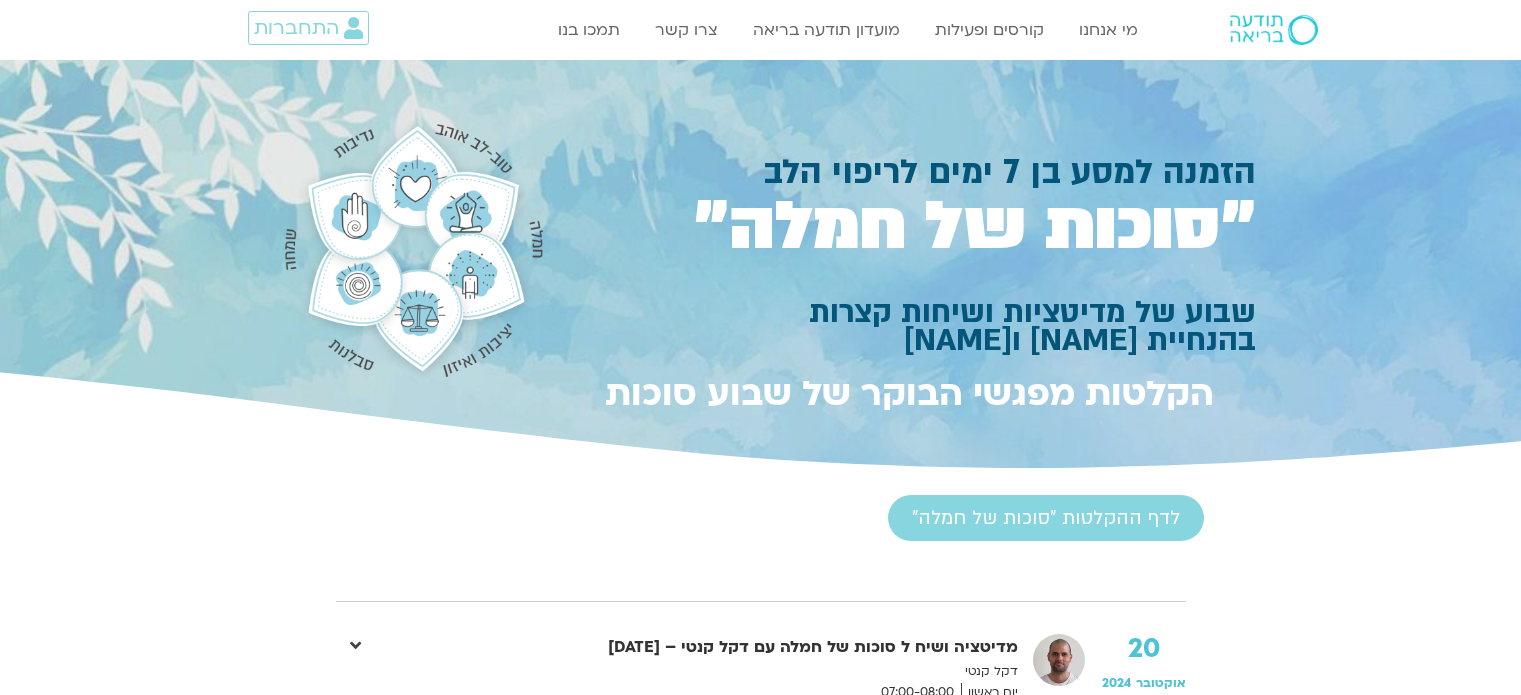 scroll, scrollTop: 0, scrollLeft: 0, axis: both 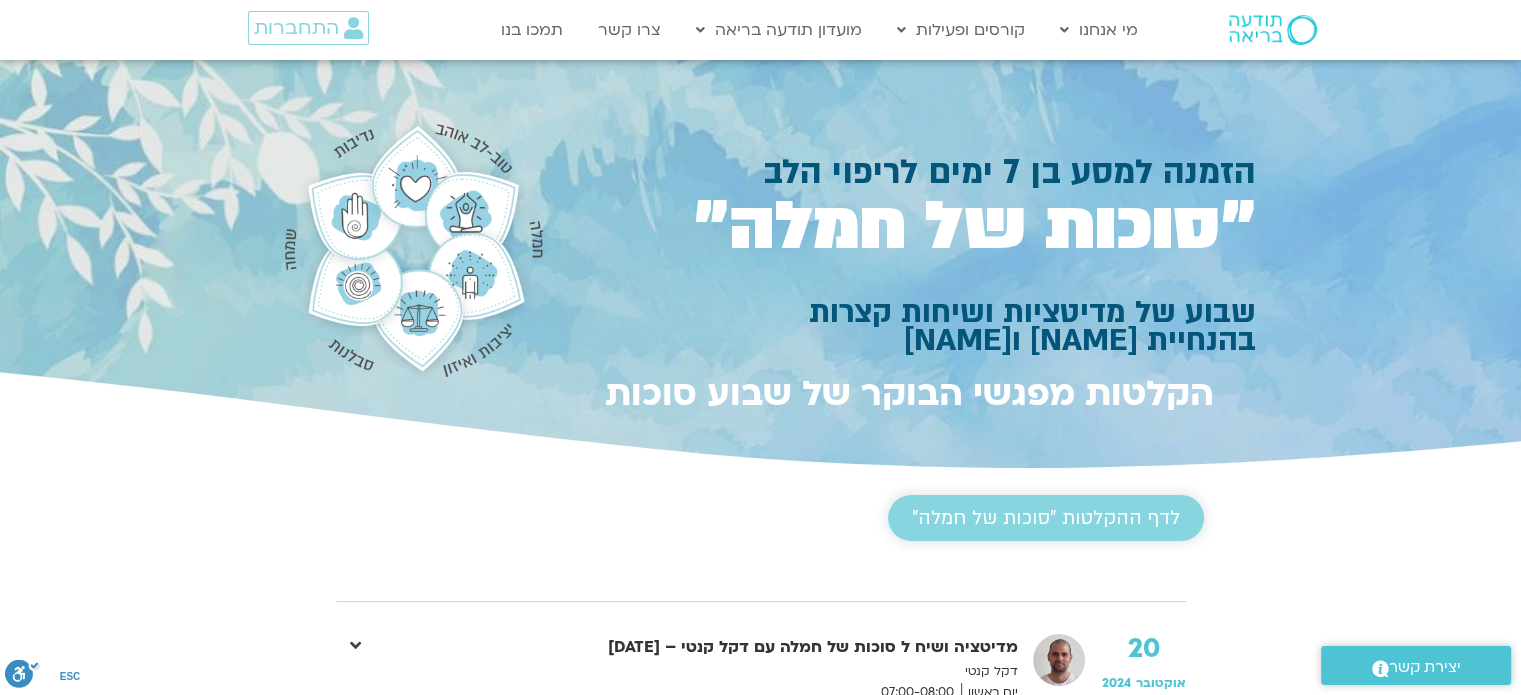 click on "לדף ההקלטות  "סוכות של  חמלה"" at bounding box center (1046, 518) 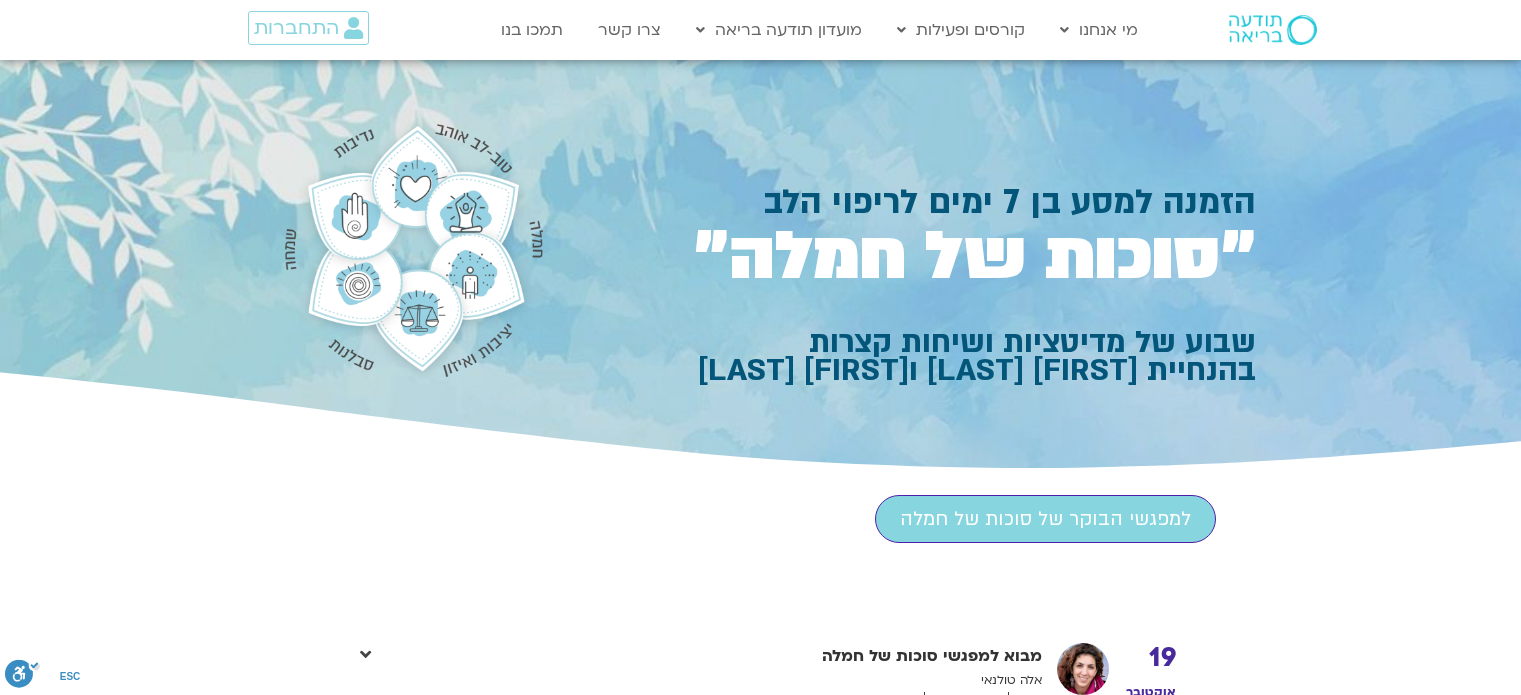 scroll, scrollTop: 0, scrollLeft: 0, axis: both 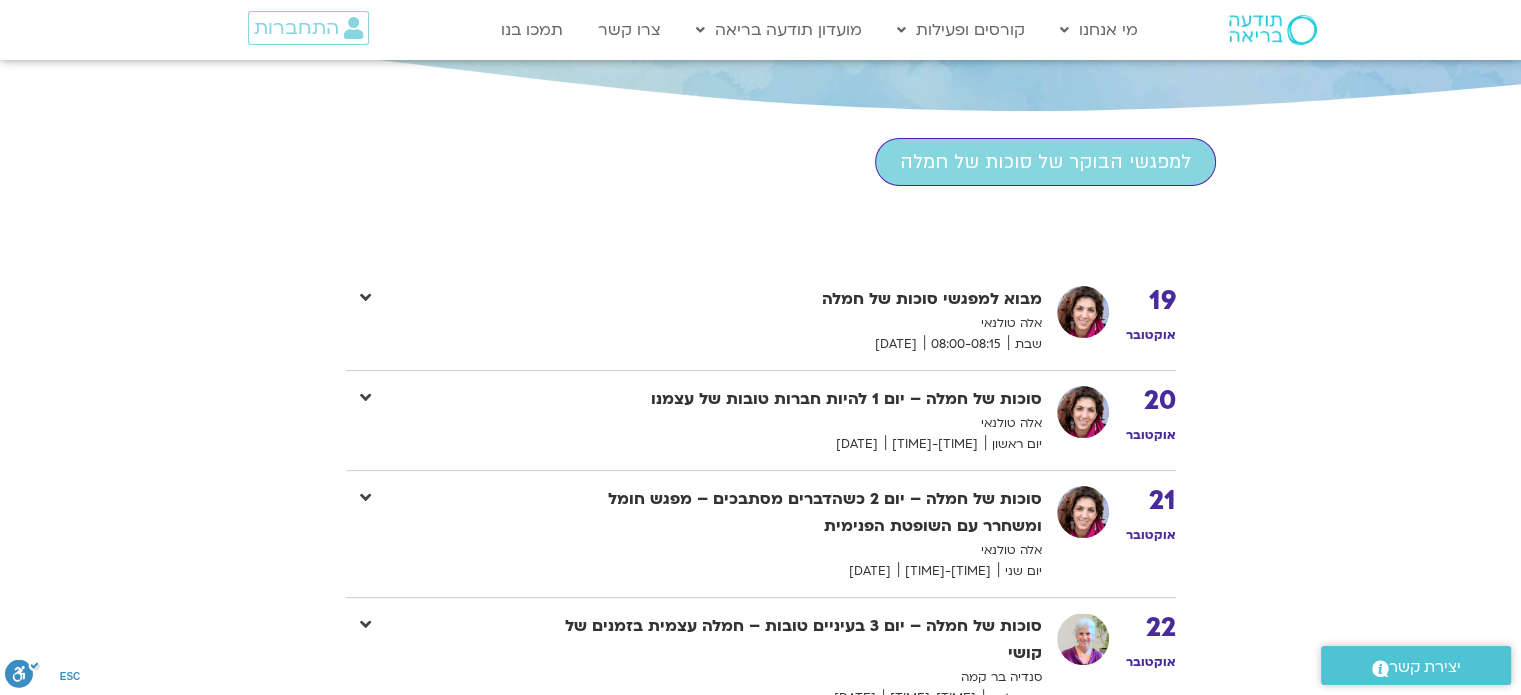click at bounding box center [365, 297] 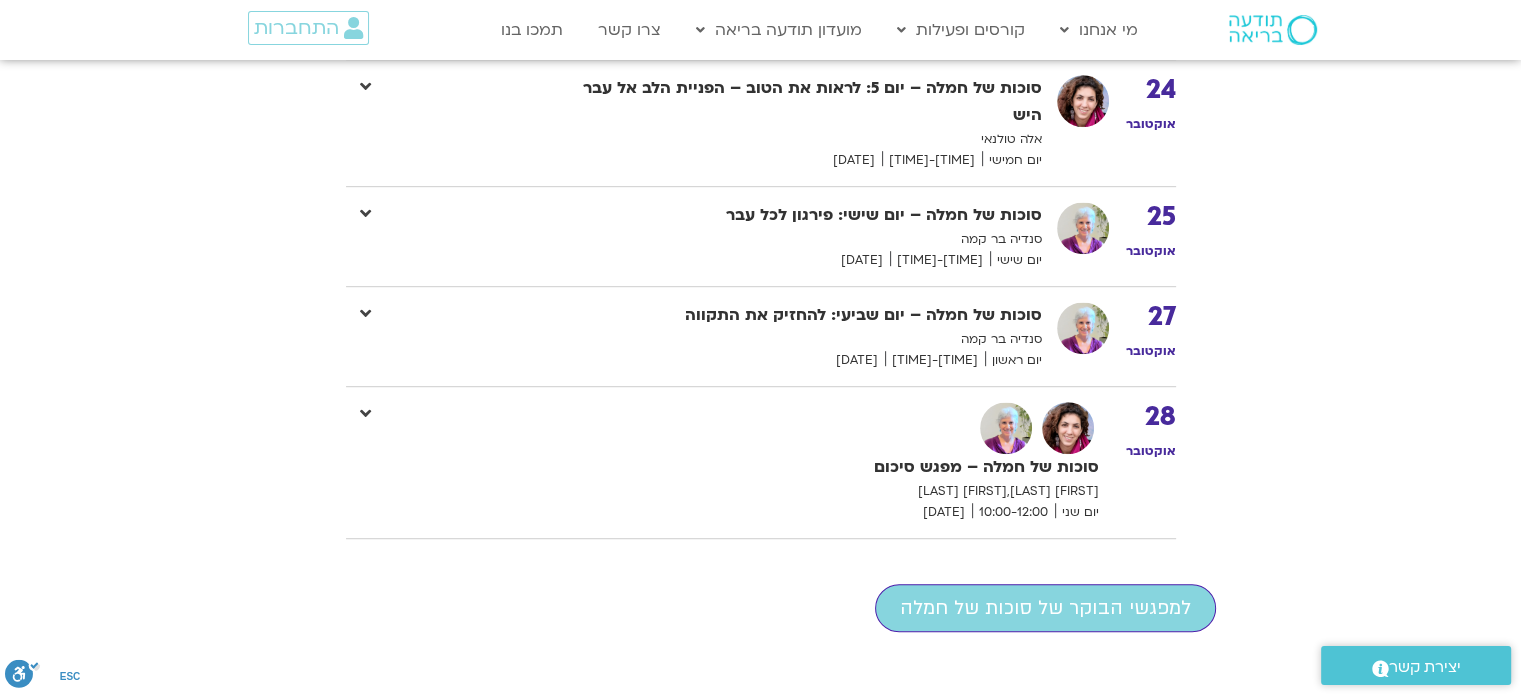 scroll, scrollTop: 1138, scrollLeft: 0, axis: vertical 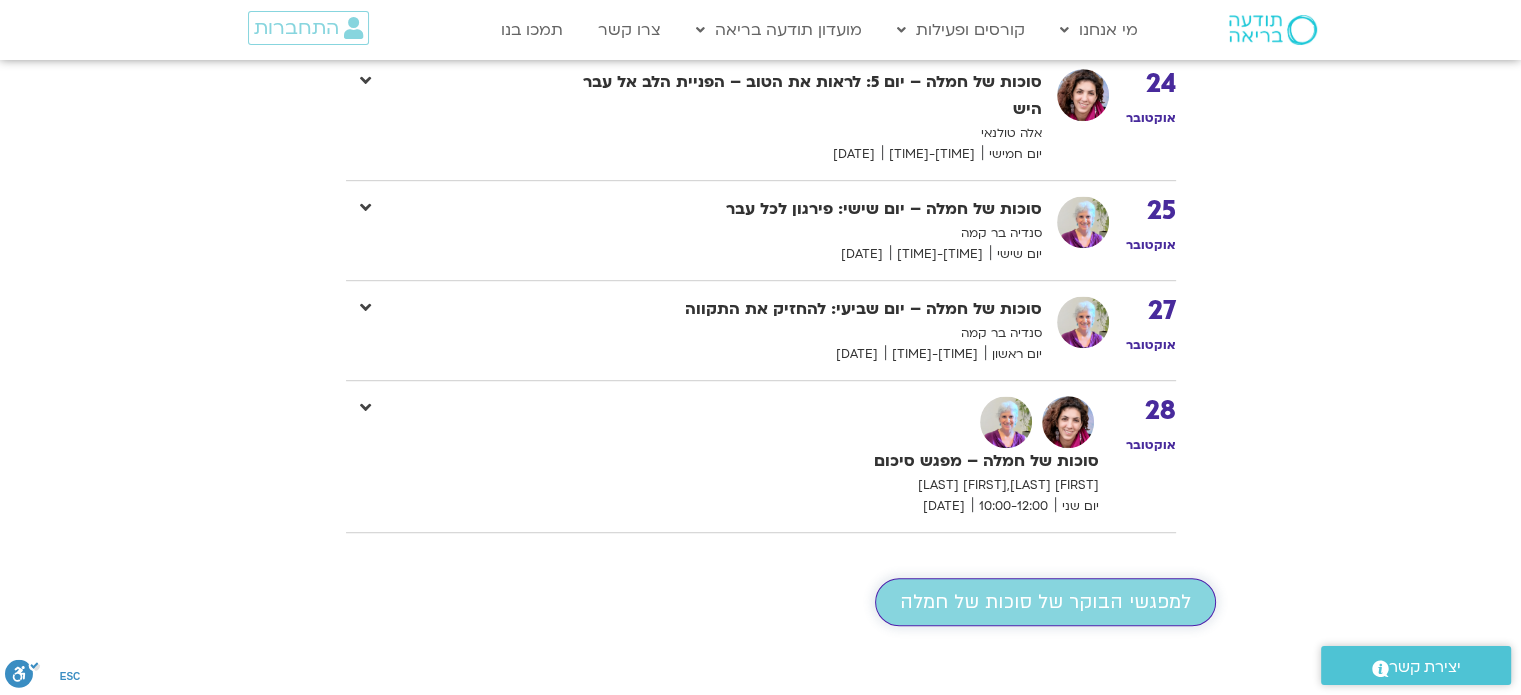 click on "למפגשי הבוקר של  סוכות של חמלה" at bounding box center [1045, 602] 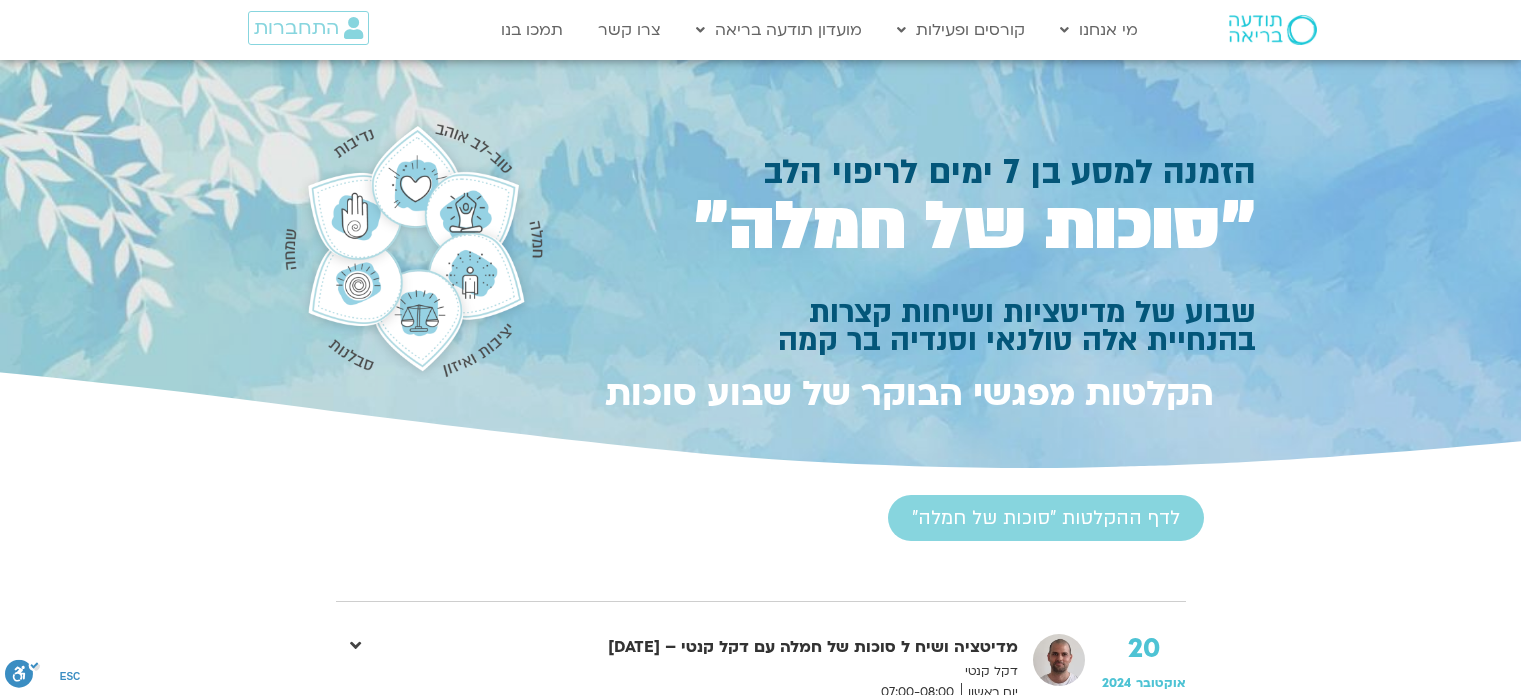 scroll, scrollTop: 0, scrollLeft: 0, axis: both 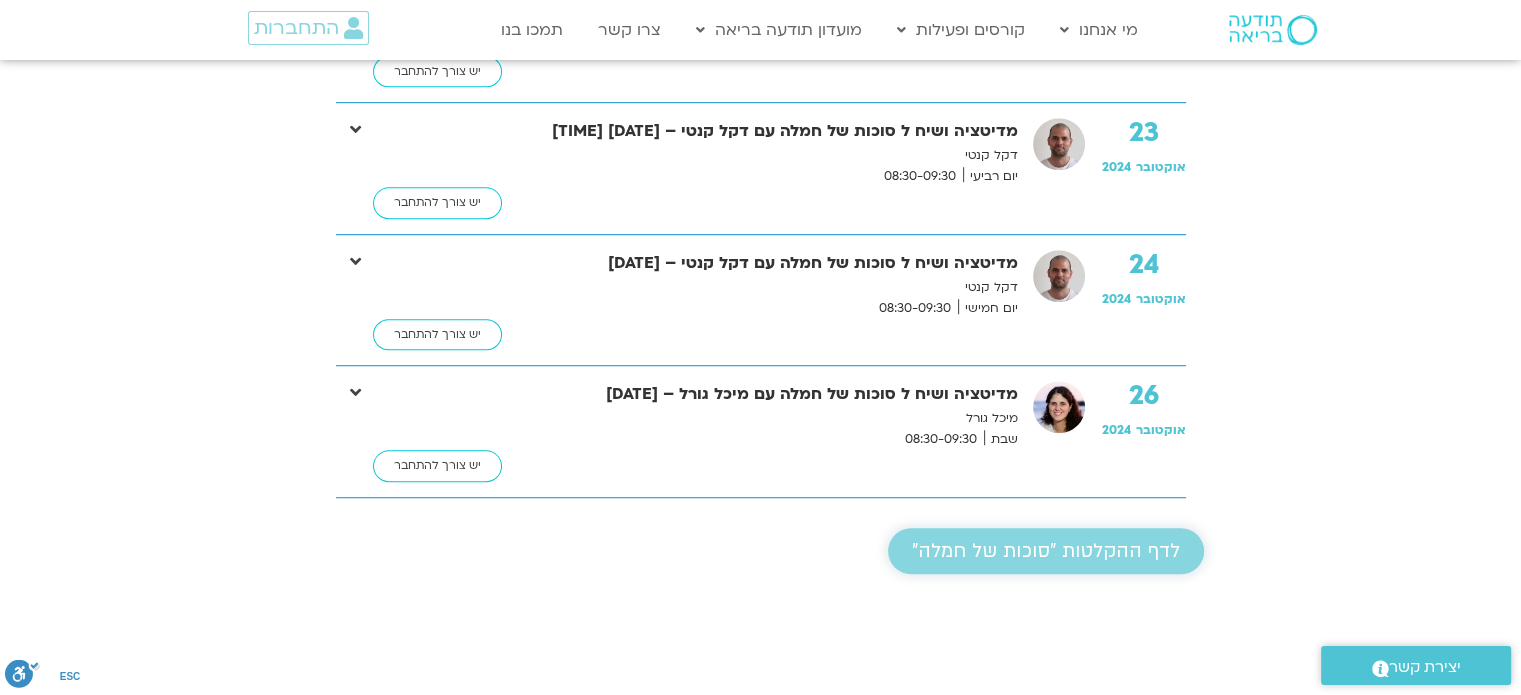 click on "לדף ההקלטות  "סוכות של  חמלה"" at bounding box center [1046, 551] 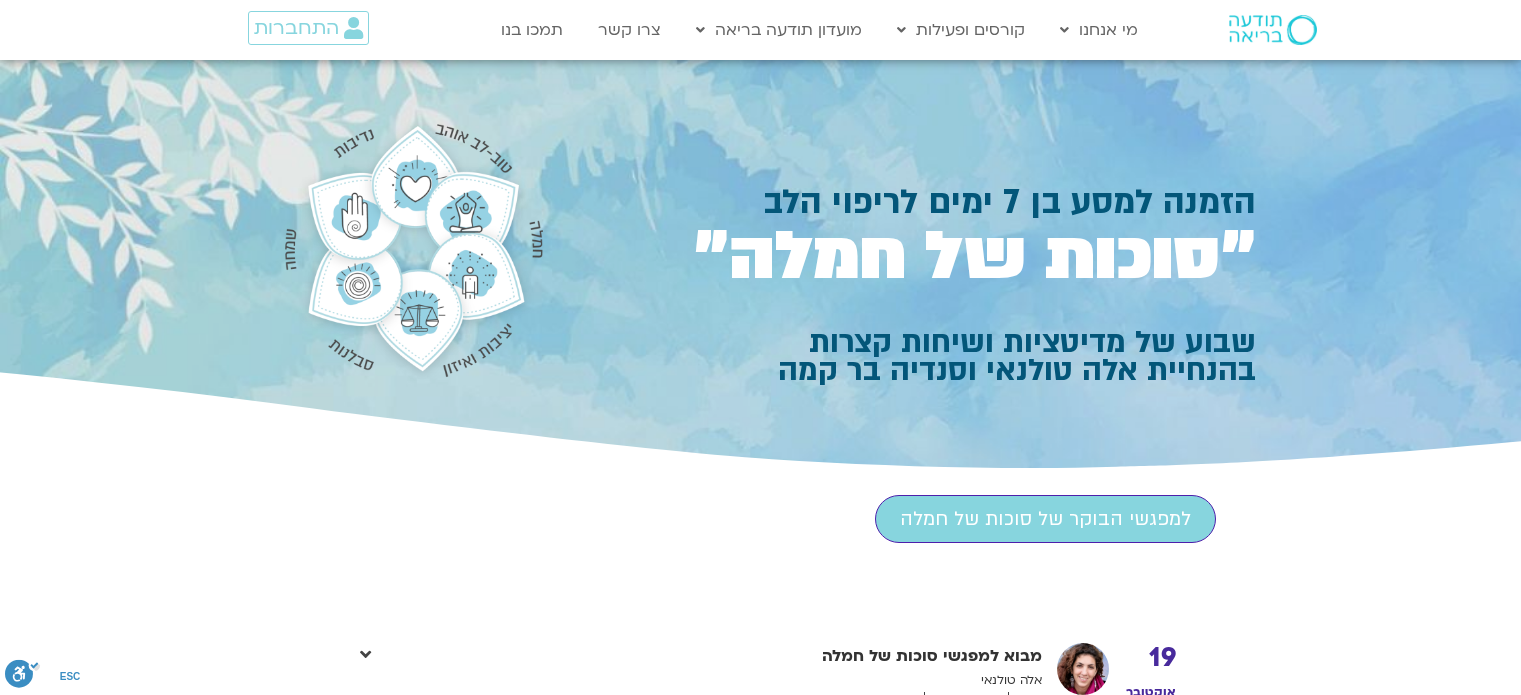 scroll, scrollTop: 0, scrollLeft: 0, axis: both 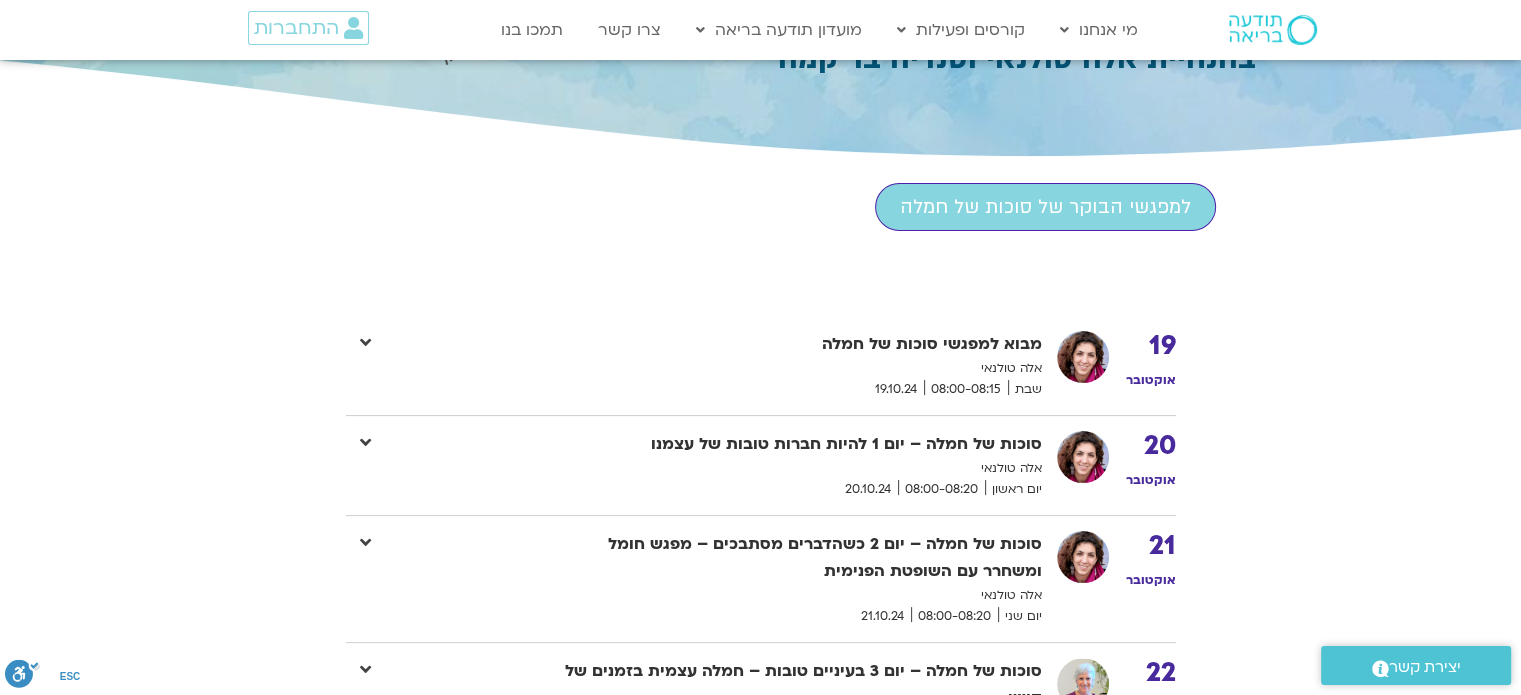 click at bounding box center (365, 442) 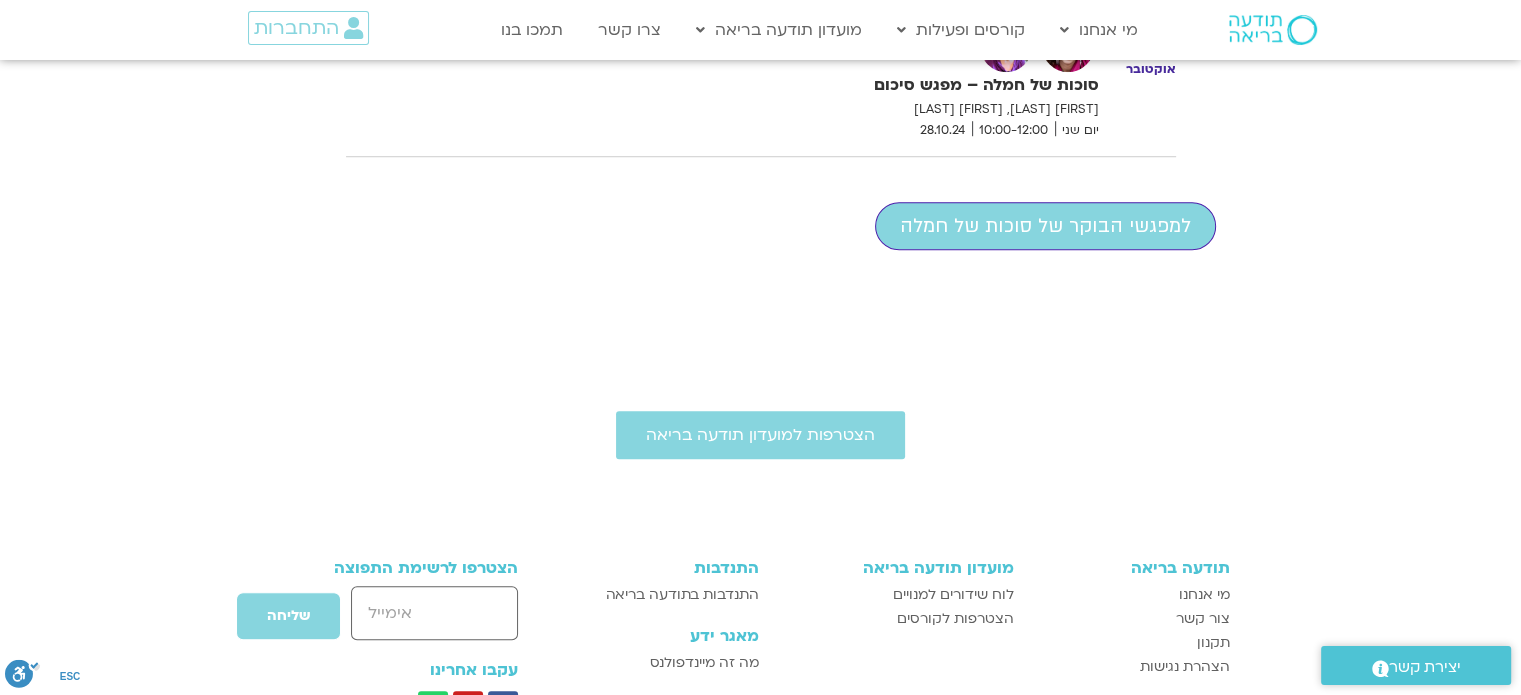 scroll, scrollTop: 1517, scrollLeft: 0, axis: vertical 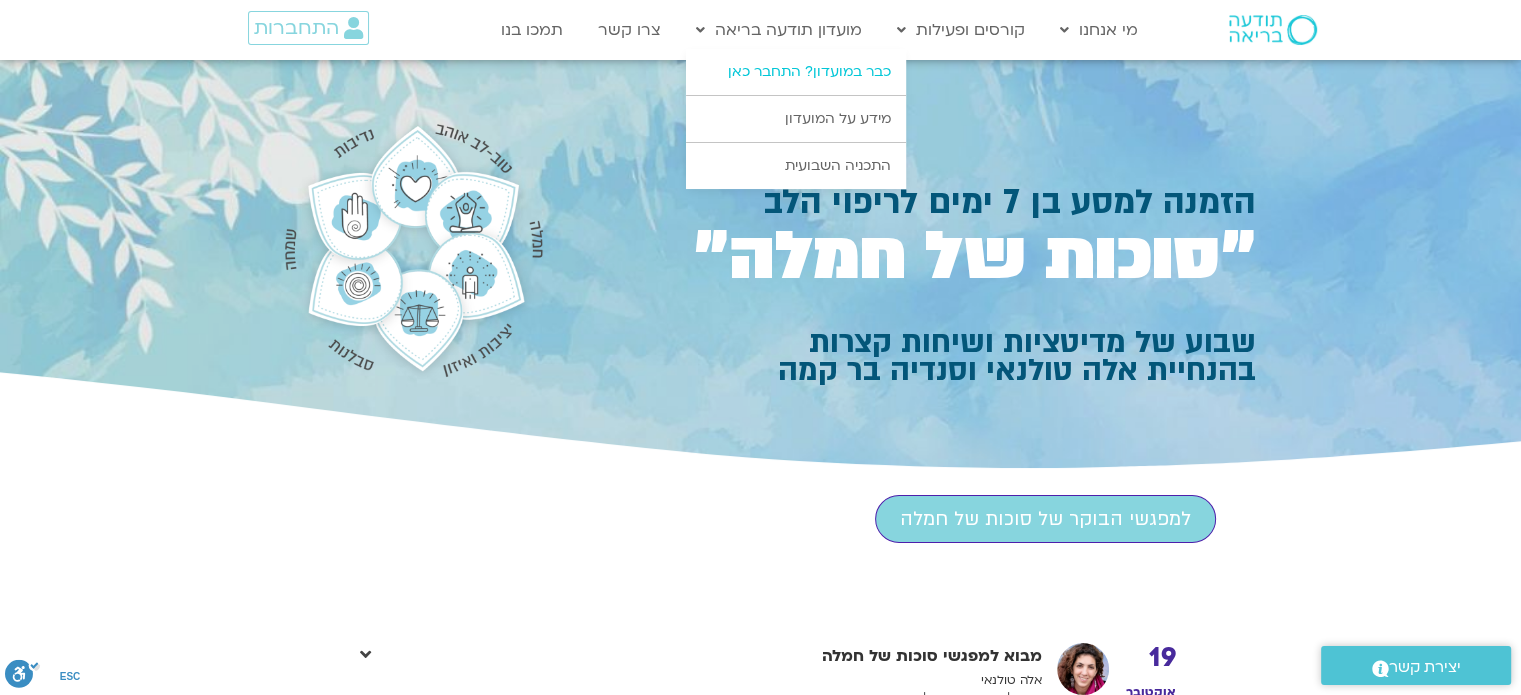 click on "כבר במועדון? התחבר כאן" at bounding box center [796, 72] 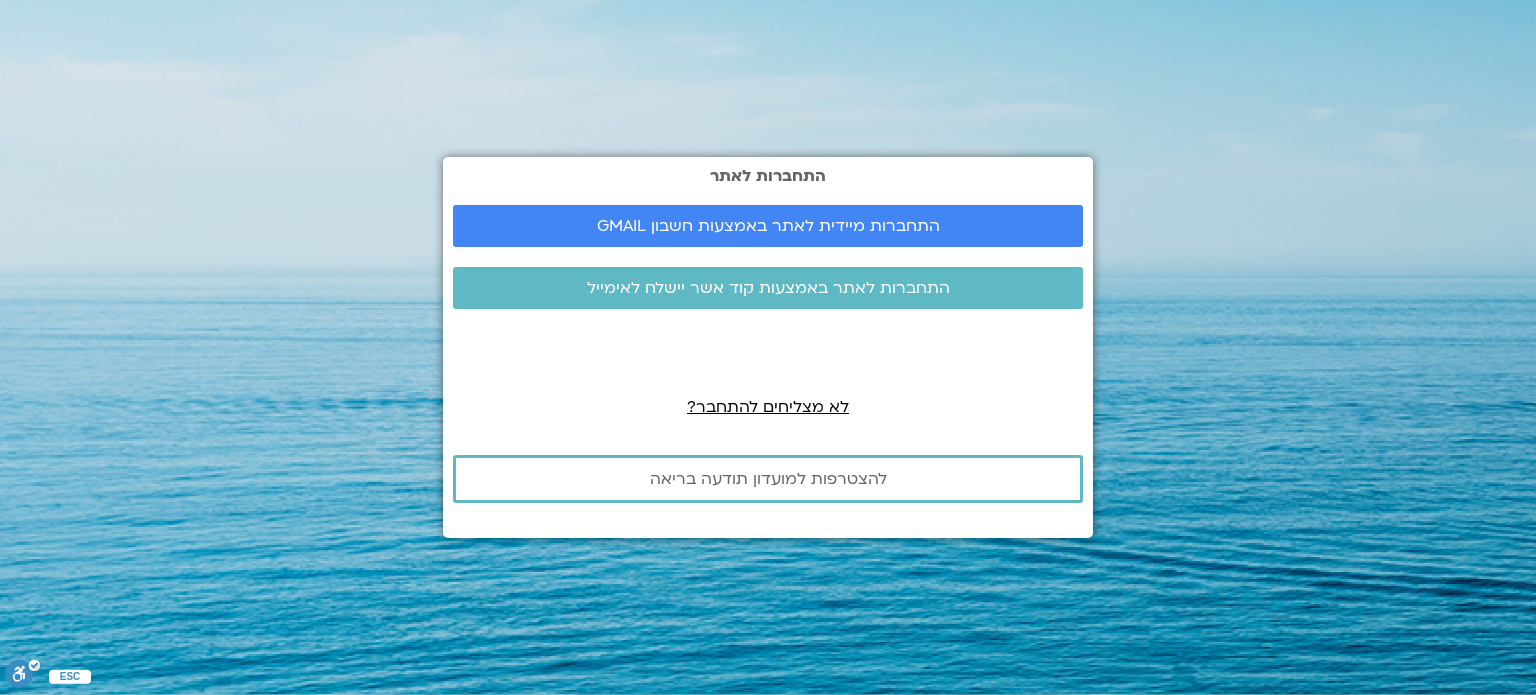 scroll, scrollTop: 0, scrollLeft: 0, axis: both 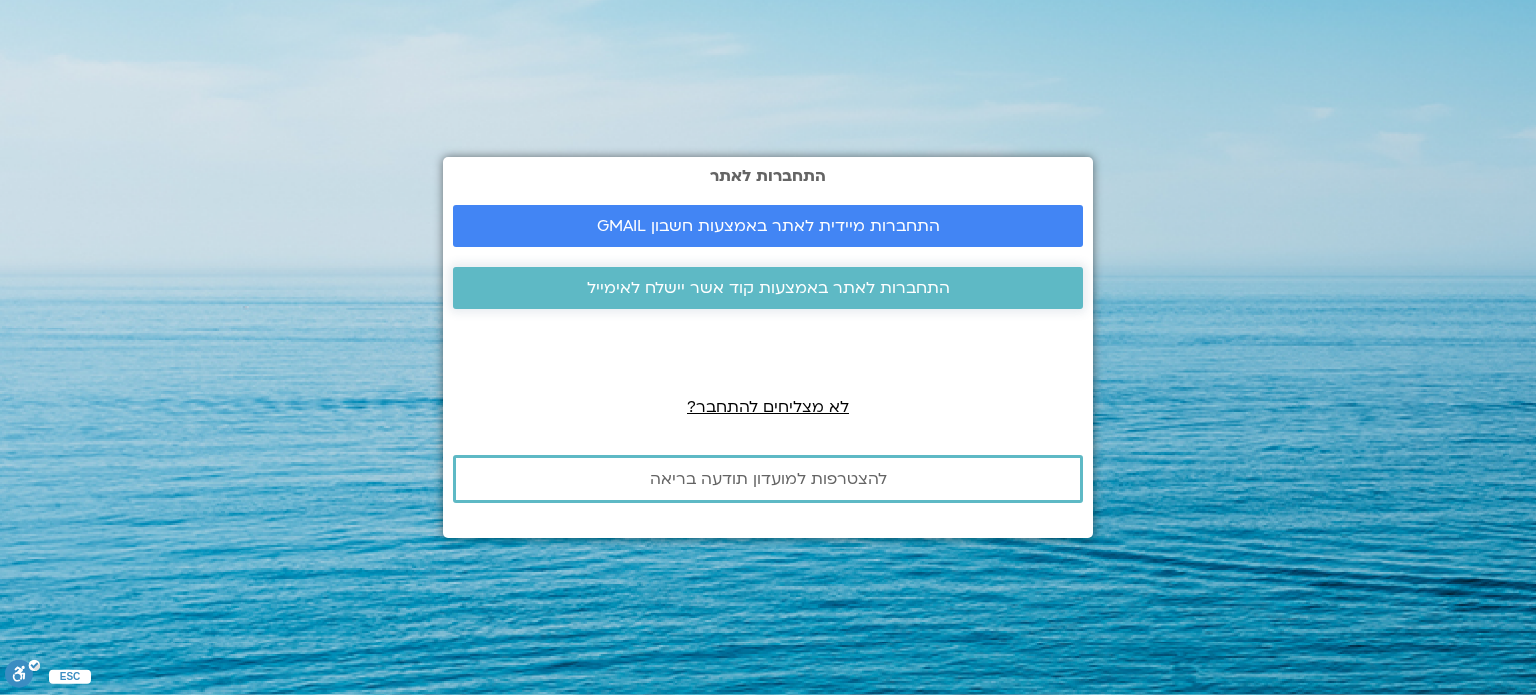 click on "התחברות לאתר באמצעות קוד אשר יישלח לאימייל" at bounding box center [768, 288] 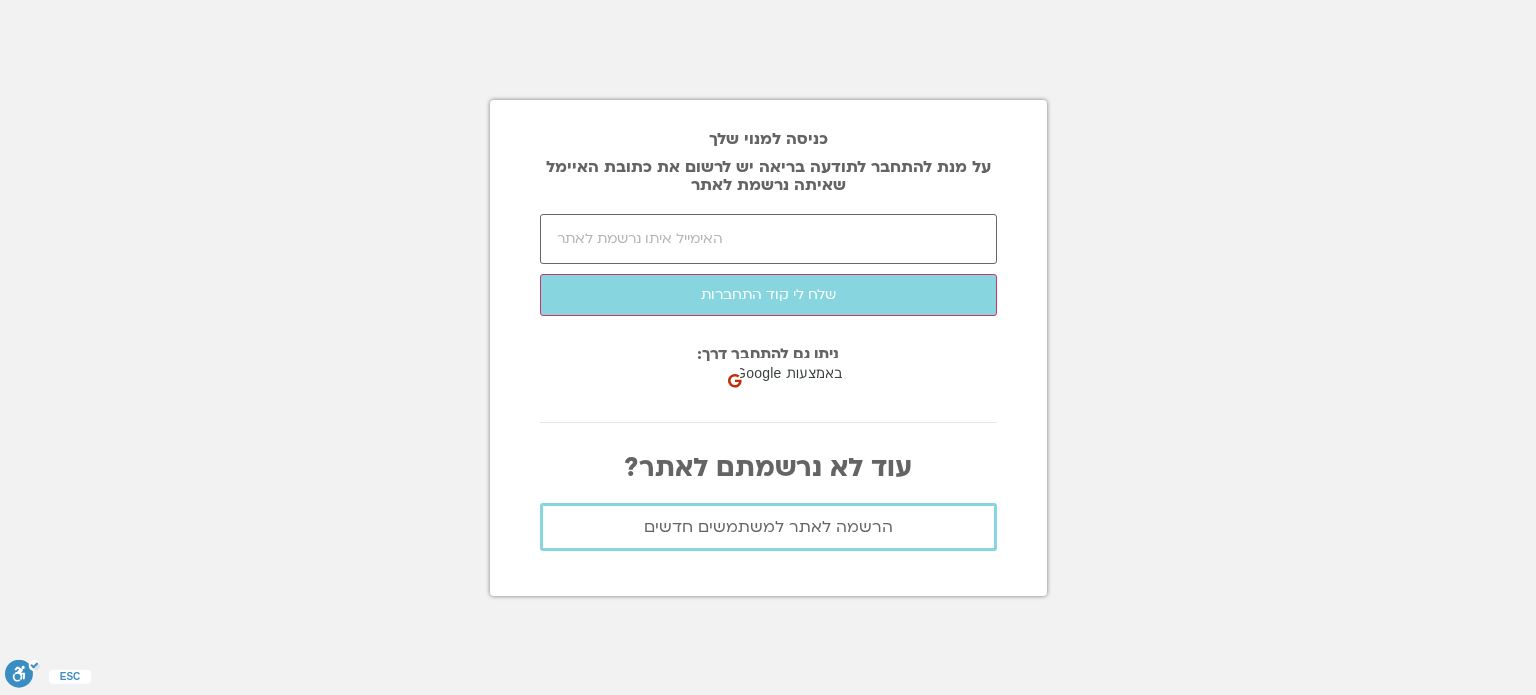 scroll, scrollTop: 0, scrollLeft: 0, axis: both 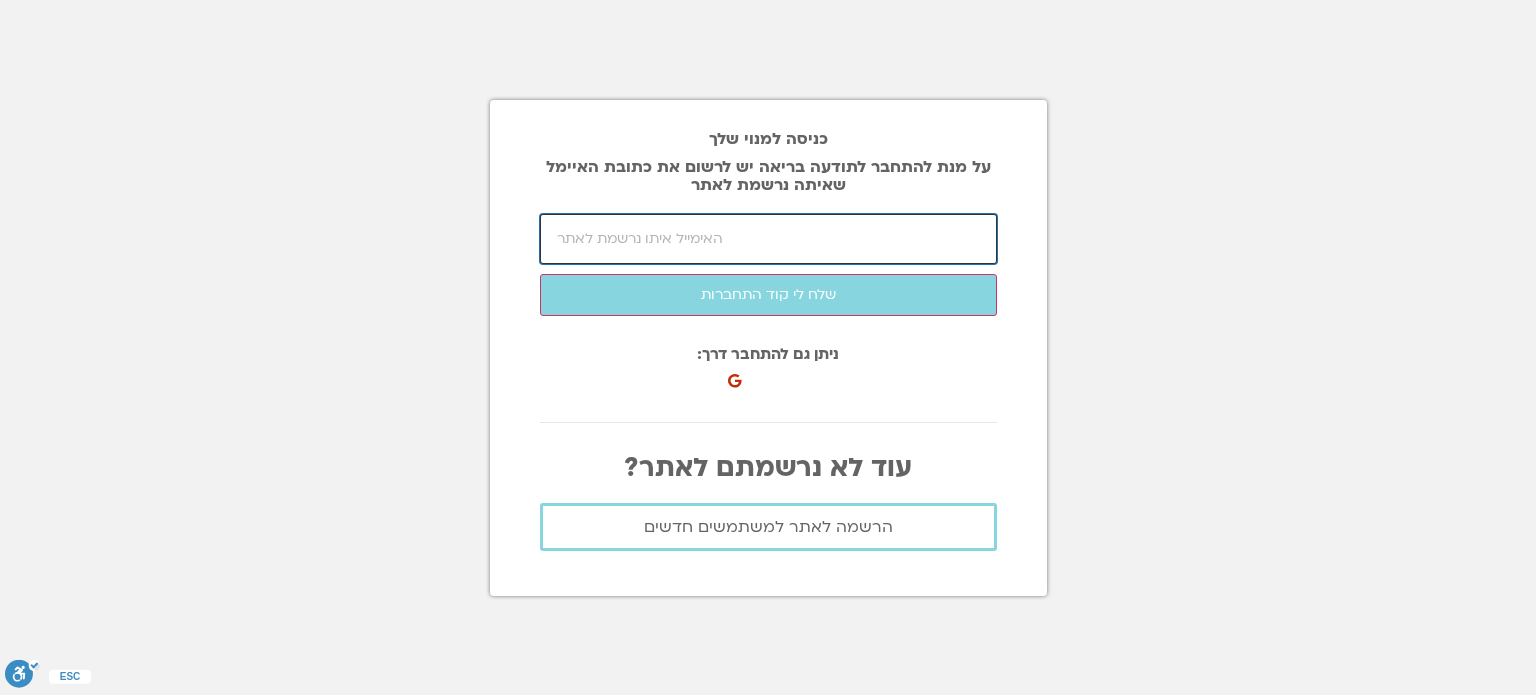 click at bounding box center (768, 239) 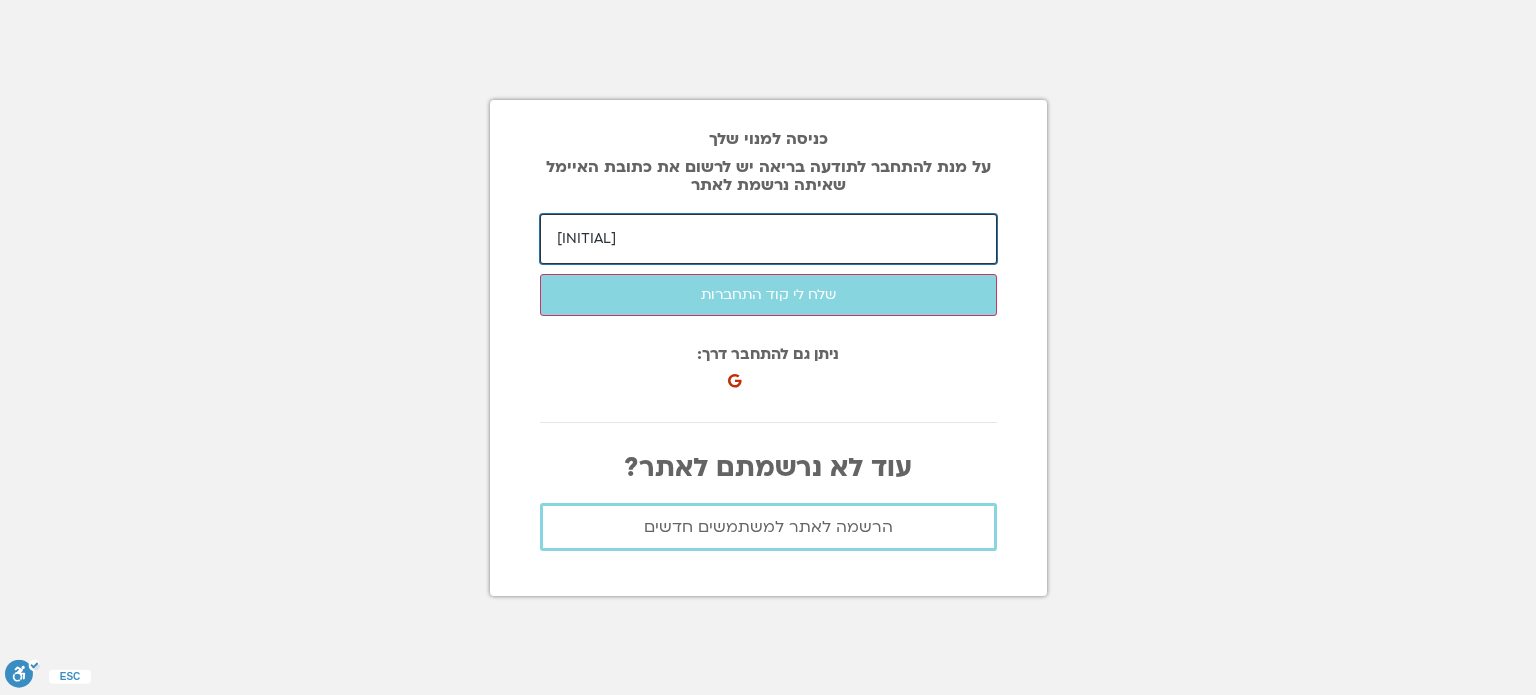 type on "FRUMIZ@GMAIL.COM" 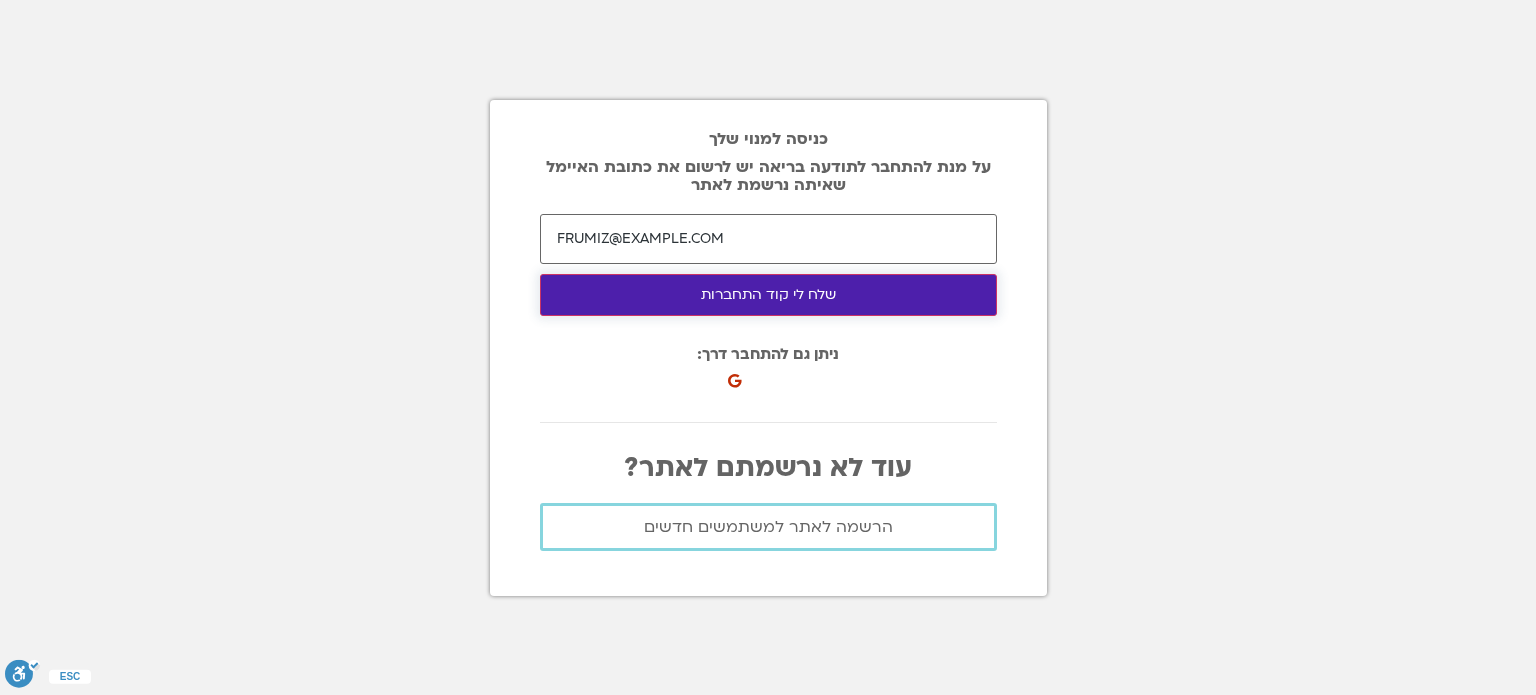 click on "שלח לי קוד התחברות" at bounding box center [768, 295] 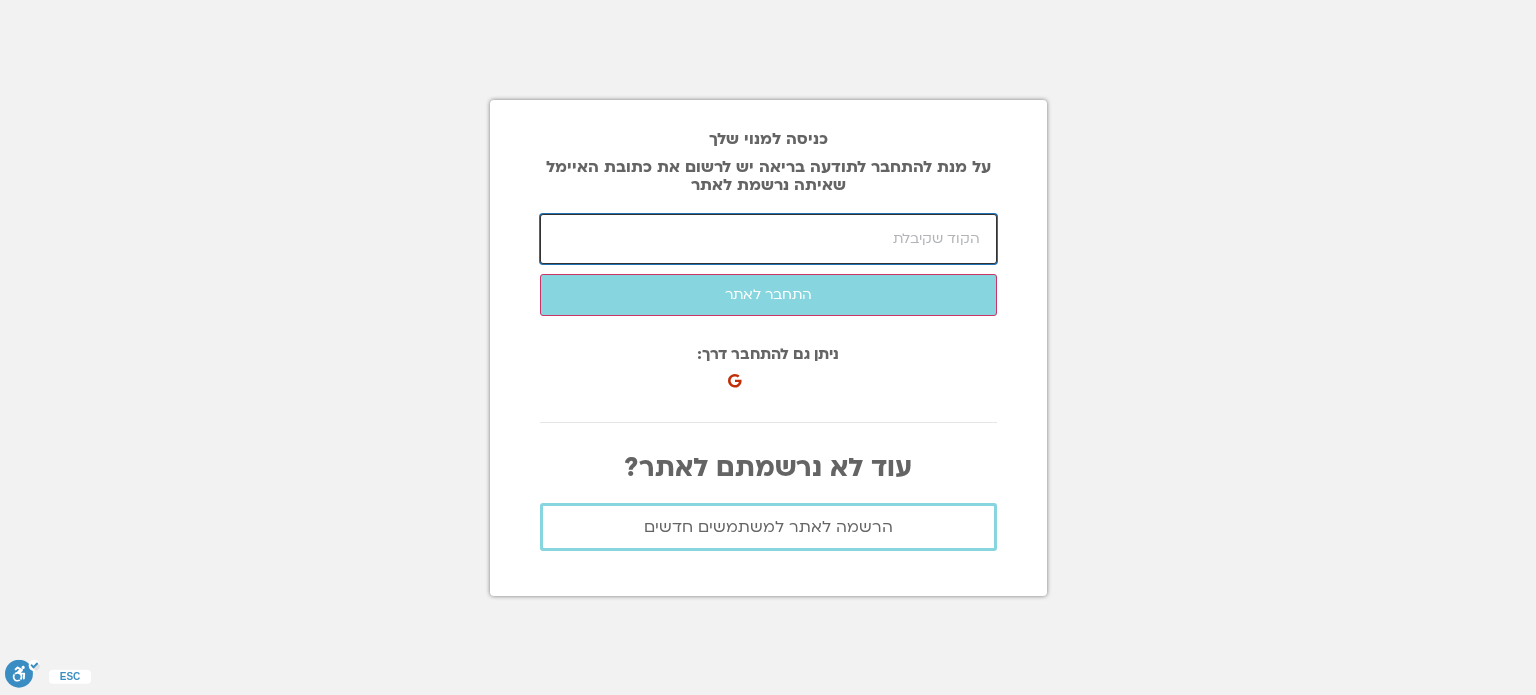 click at bounding box center [768, 239] 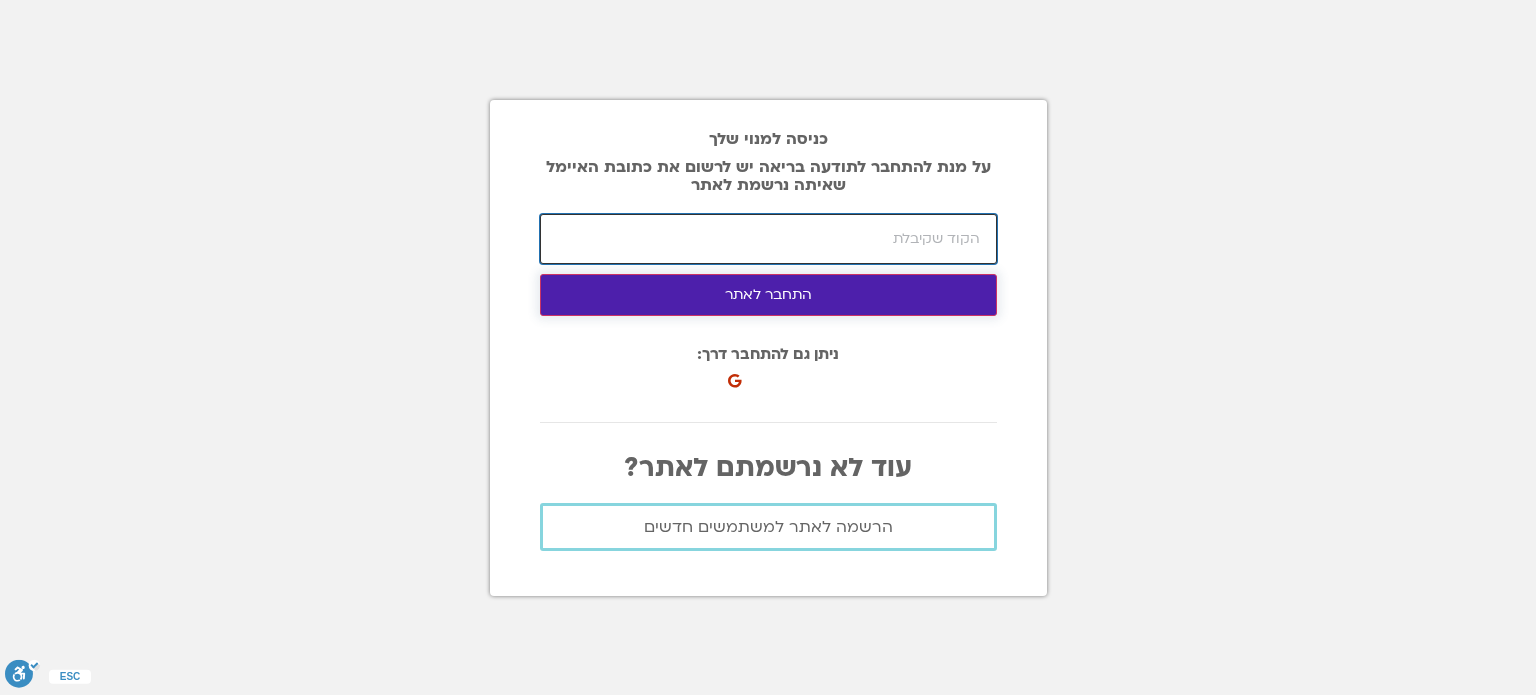 type on "91377" 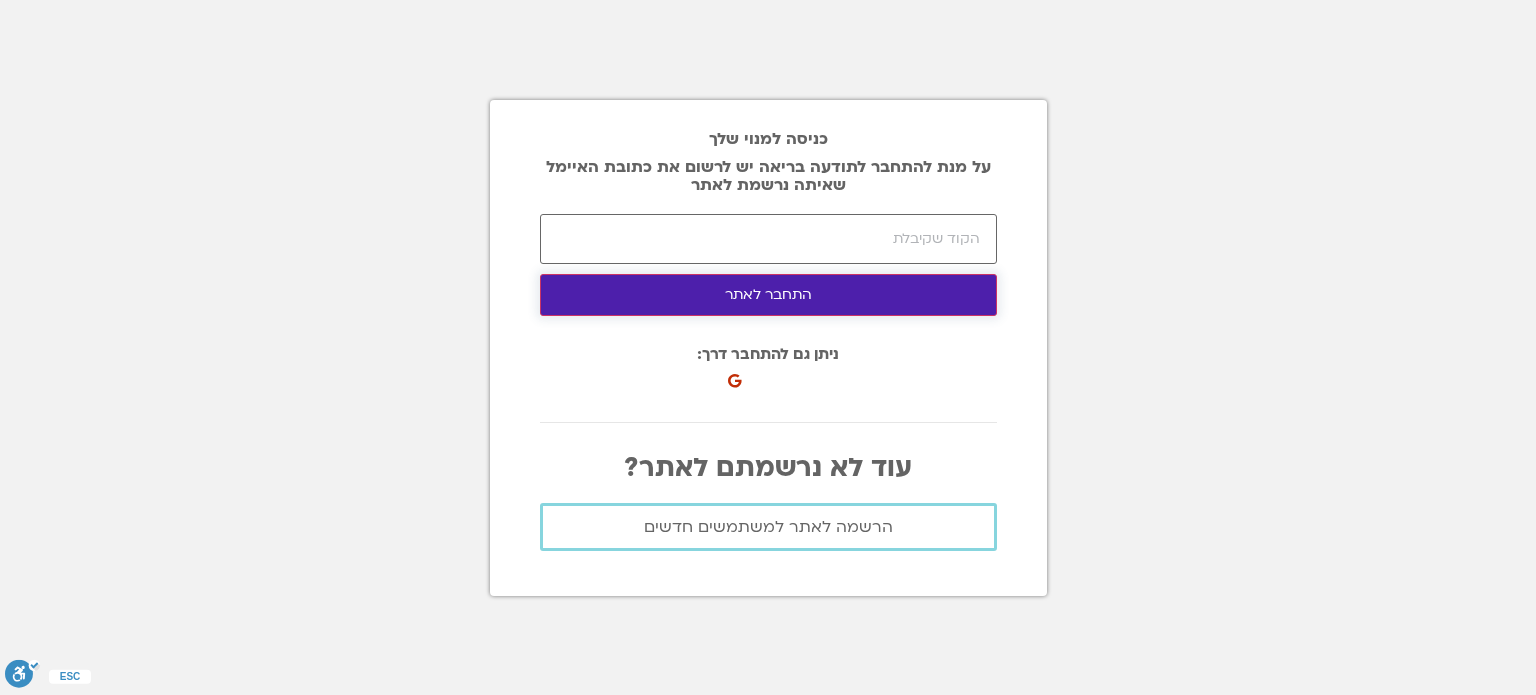 click on "התחבר
לאתר" at bounding box center [768, 295] 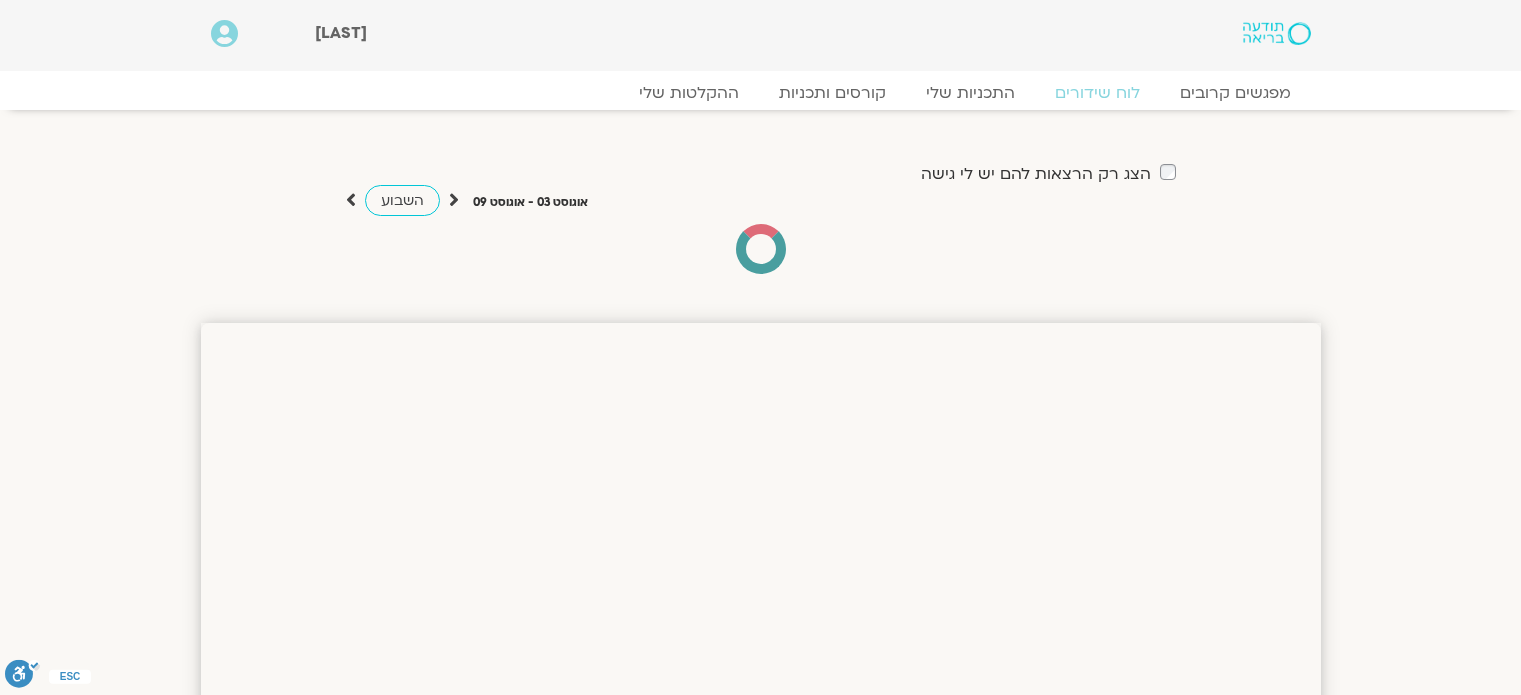 scroll, scrollTop: 0, scrollLeft: 0, axis: both 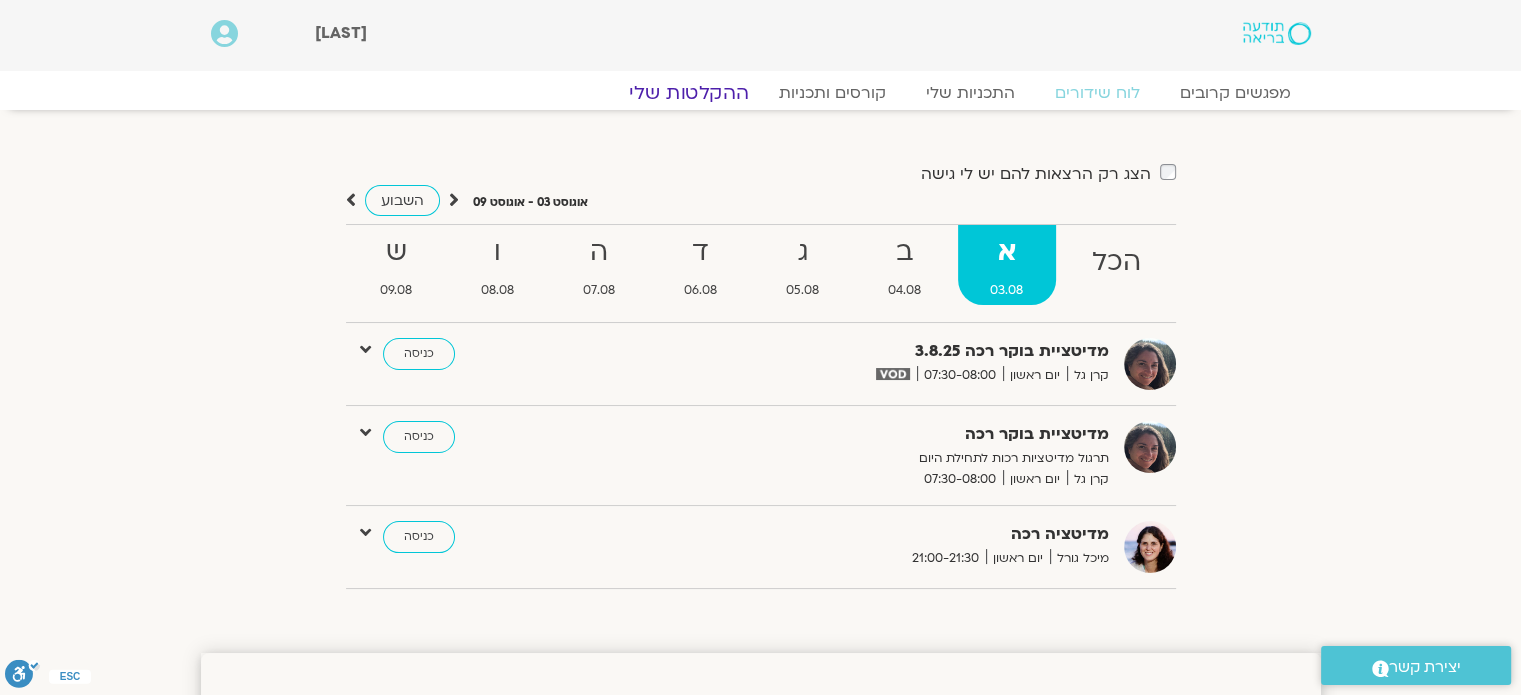 click on "ההקלטות שלי" 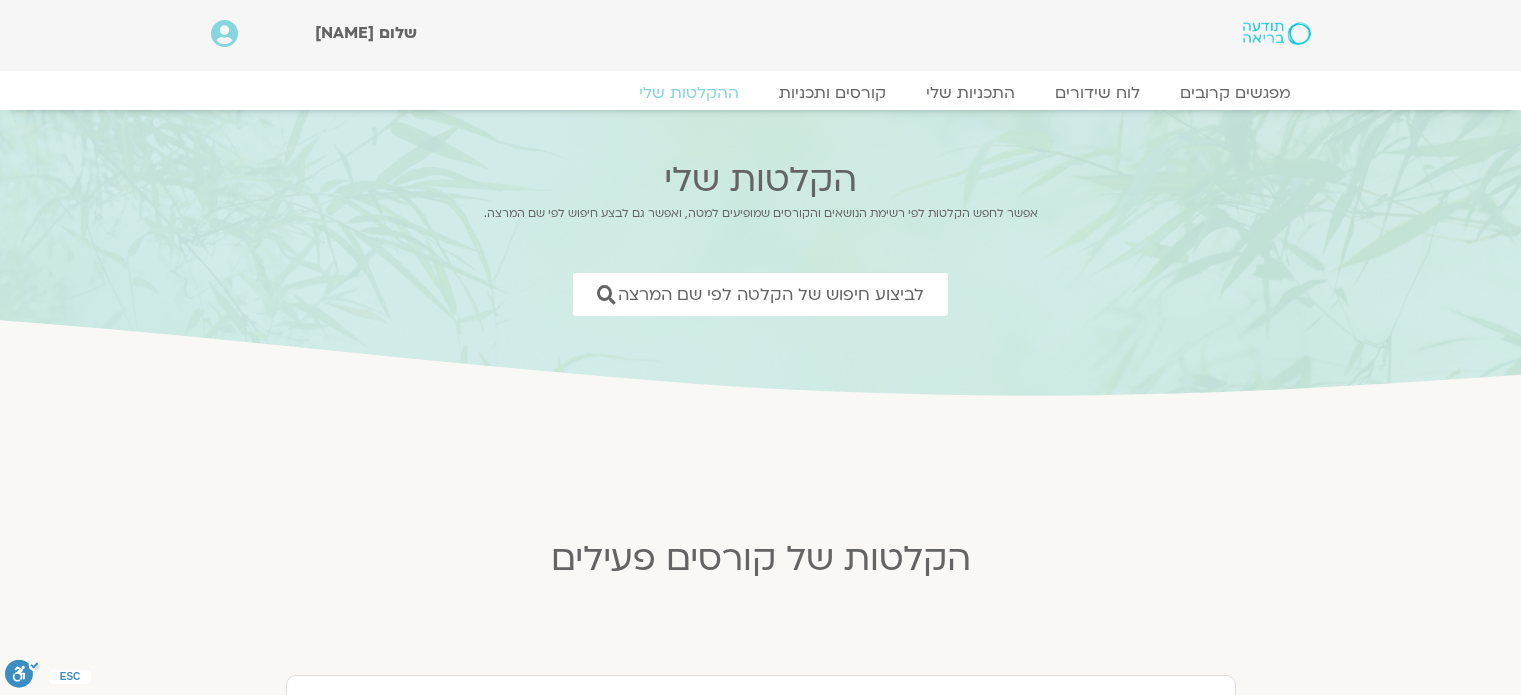 scroll, scrollTop: 0, scrollLeft: 0, axis: both 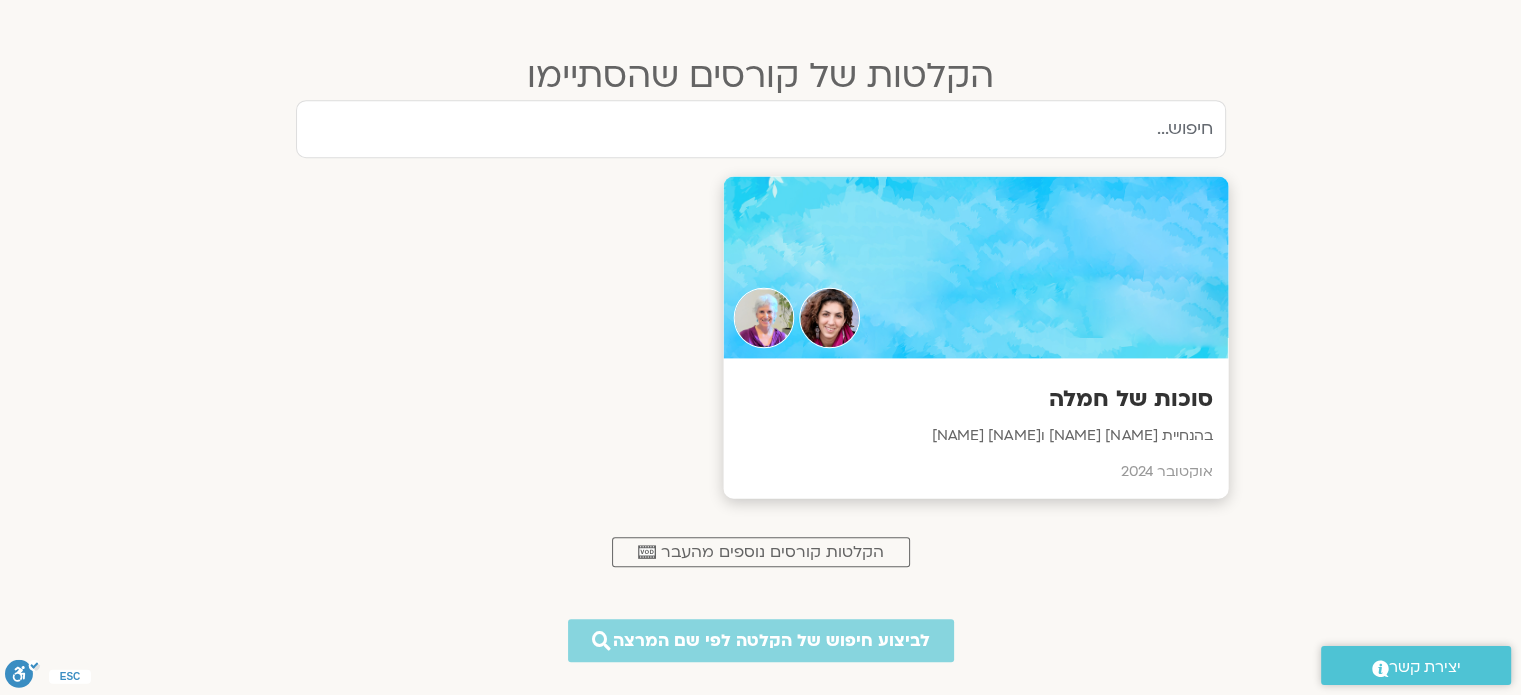 click at bounding box center [975, 267] 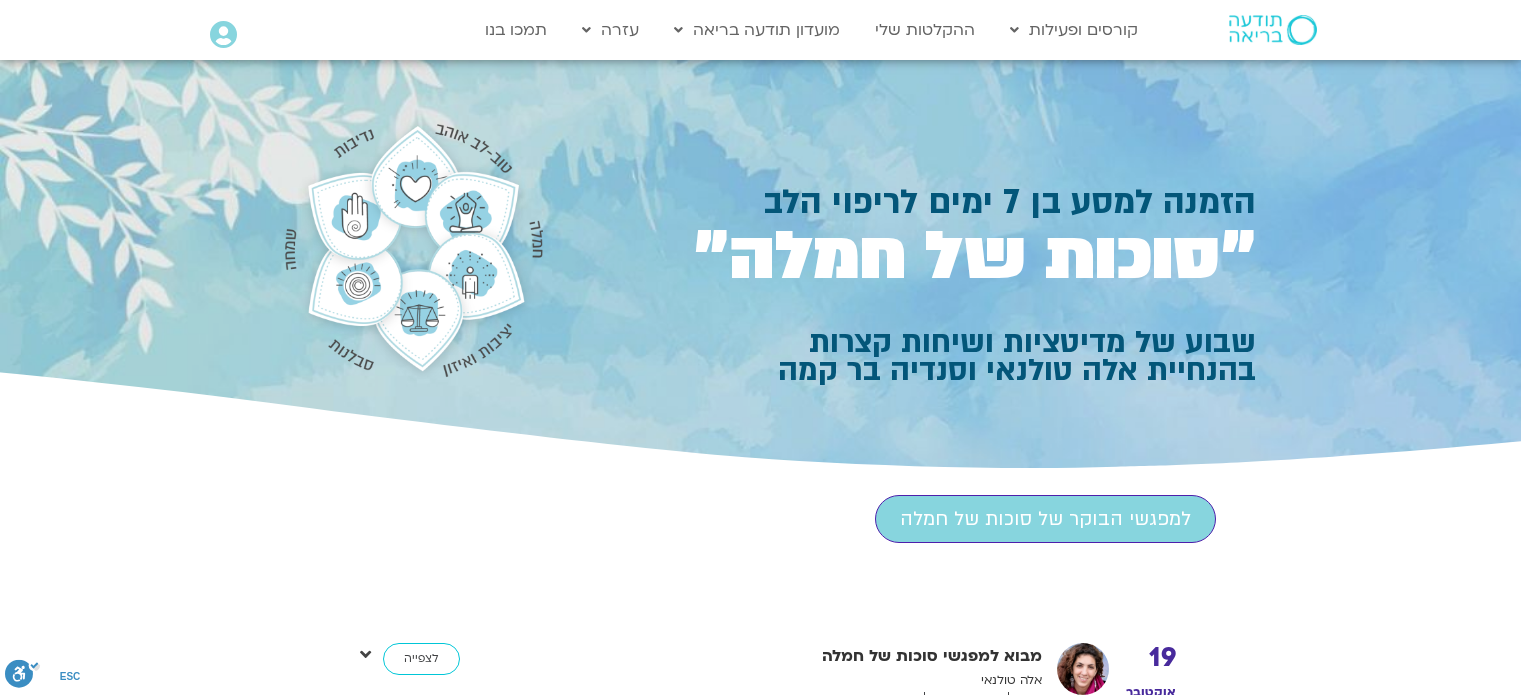 scroll, scrollTop: 0, scrollLeft: 0, axis: both 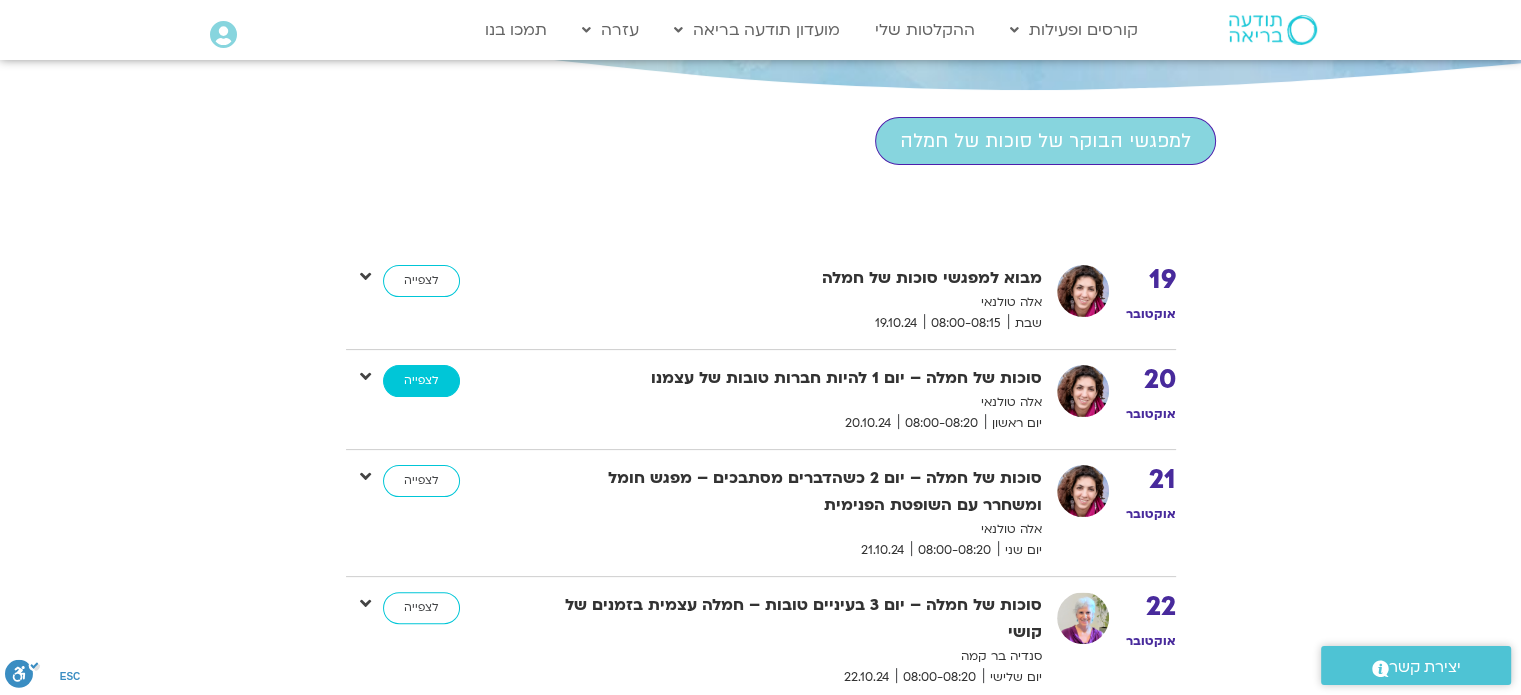 click on "לצפייה" at bounding box center (421, 381) 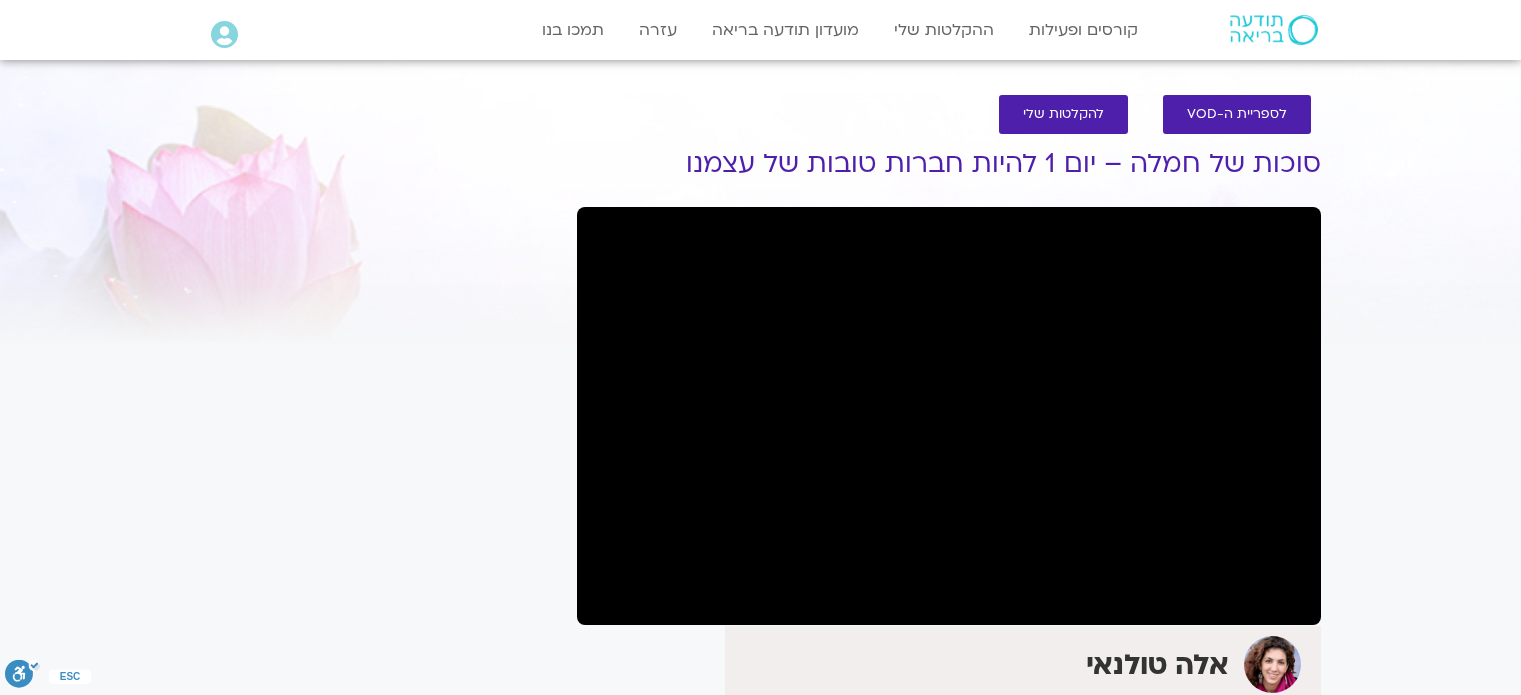 scroll, scrollTop: 0, scrollLeft: 0, axis: both 